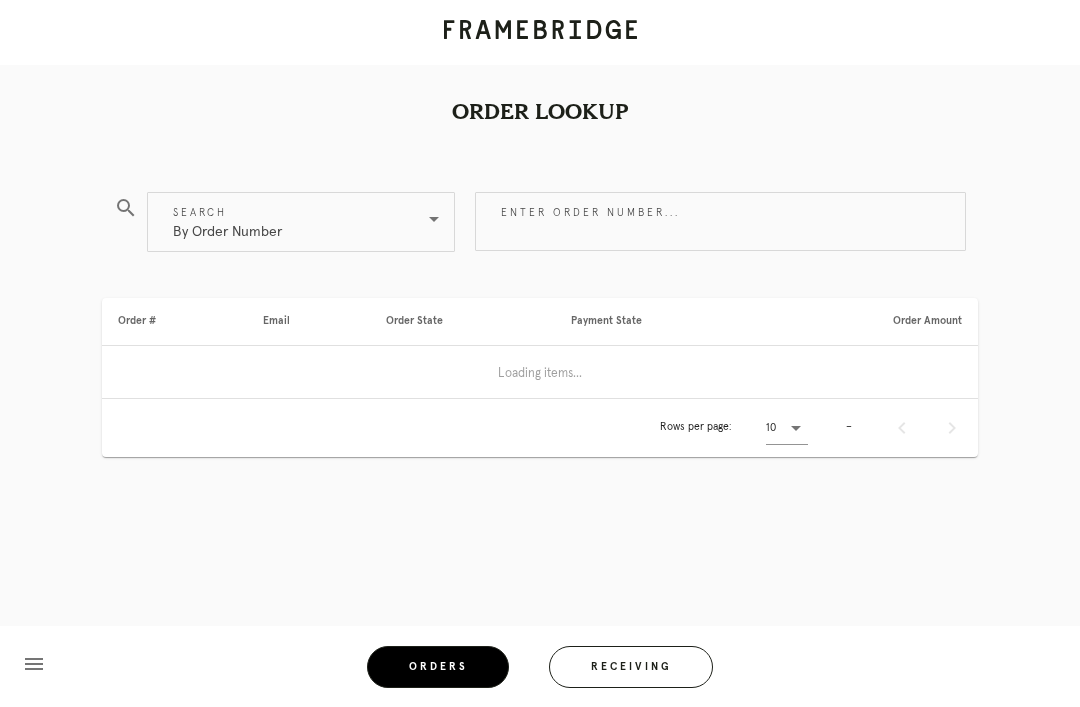scroll, scrollTop: 64, scrollLeft: 0, axis: vertical 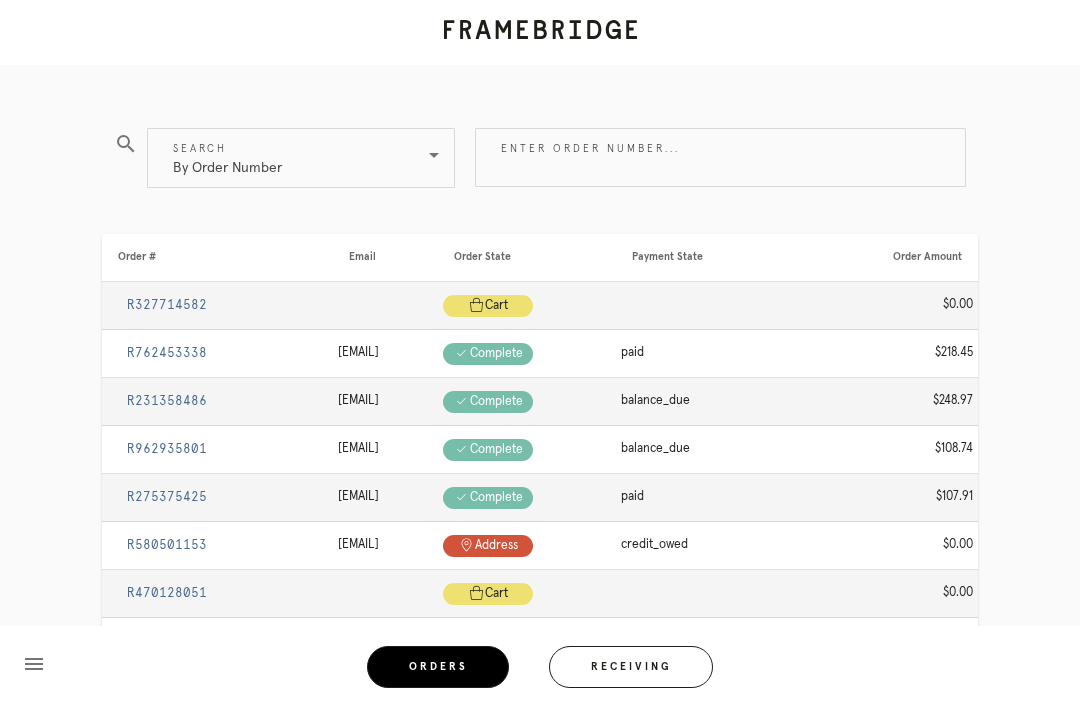 click on "Enter order number..." at bounding box center (720, 157) 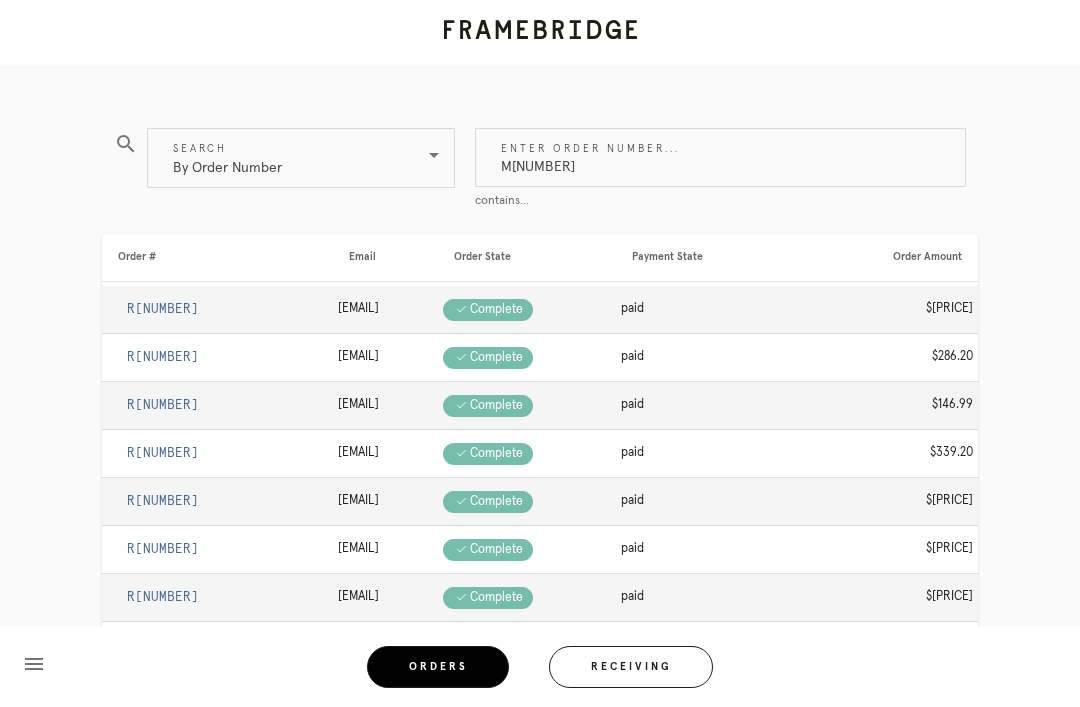 type on "M761723601" 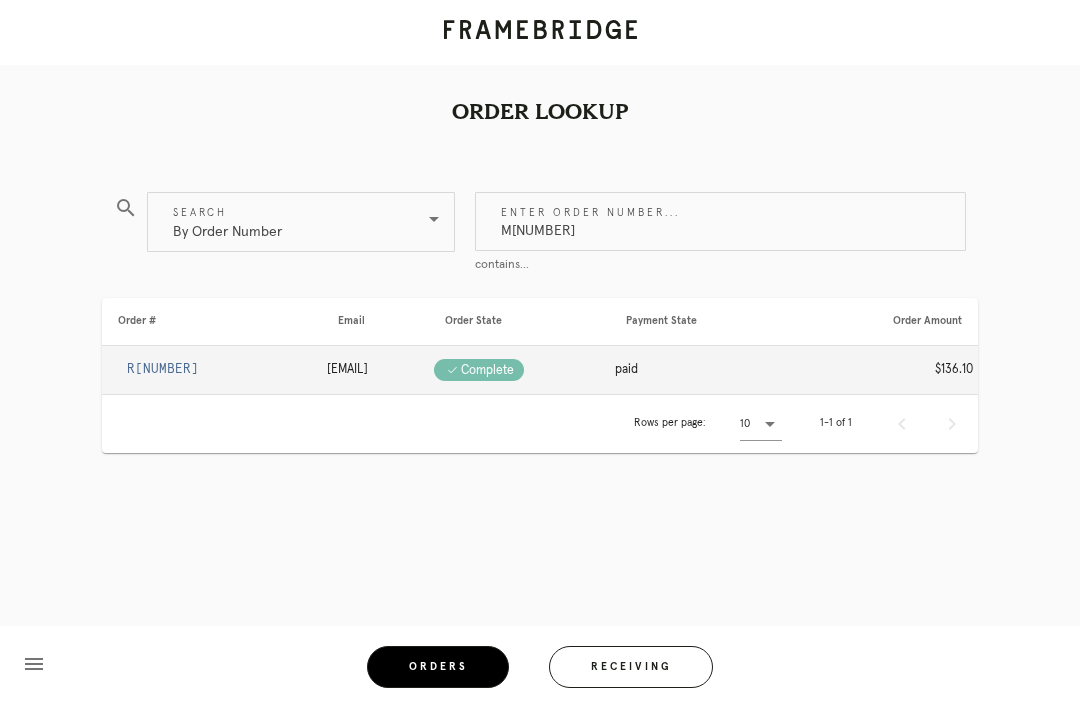 click on "R103514989" at bounding box center [163, 369] 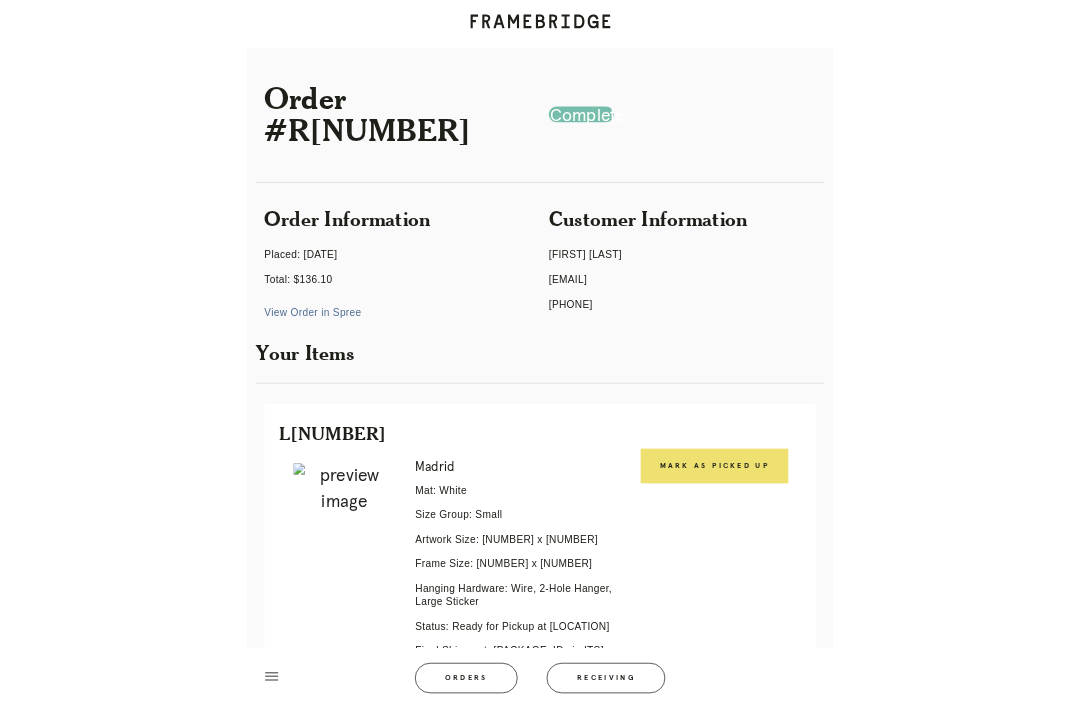 scroll, scrollTop: 219, scrollLeft: 0, axis: vertical 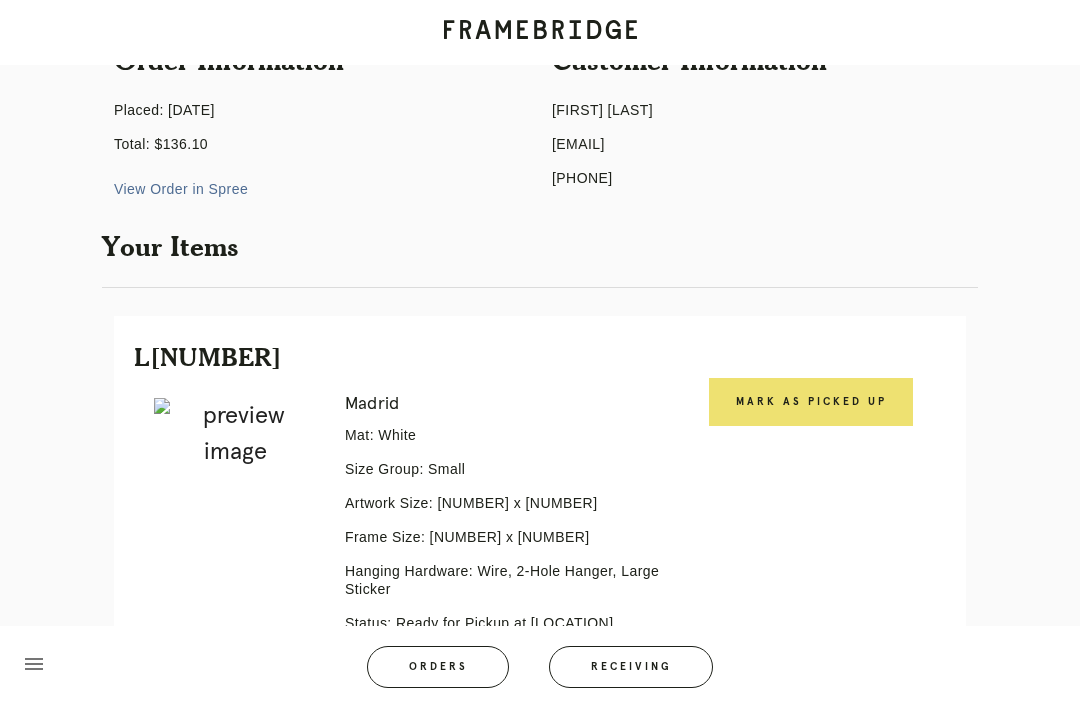 click on "Mark as Picked Up" at bounding box center [811, 402] 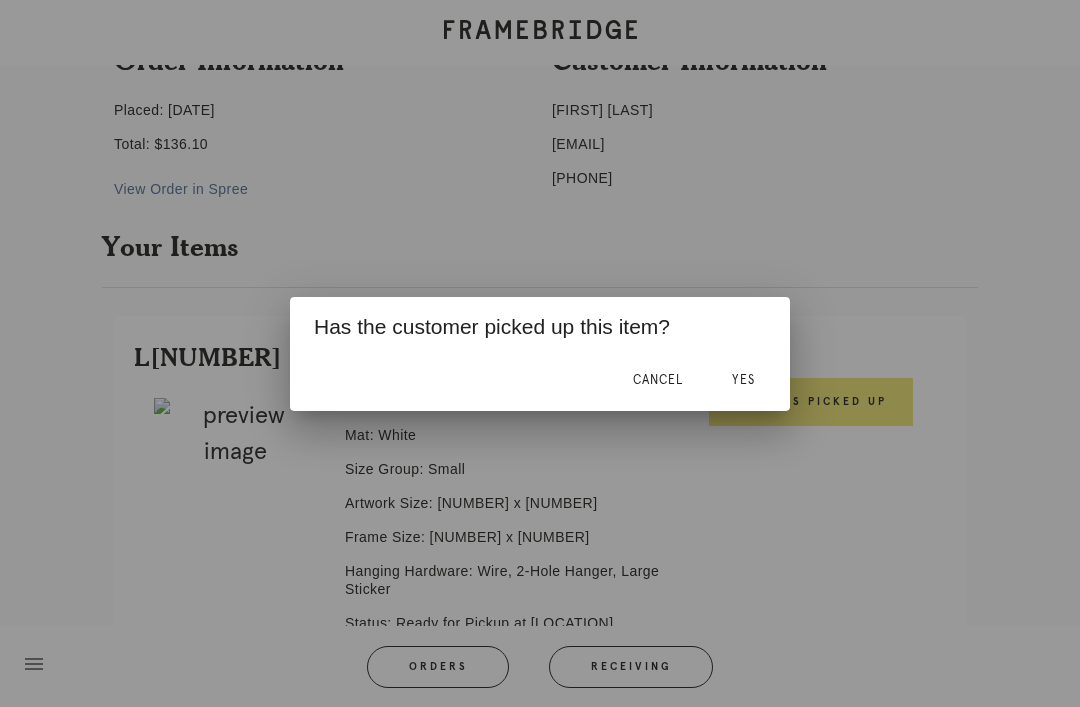 click on "Yes" at bounding box center [658, 380] 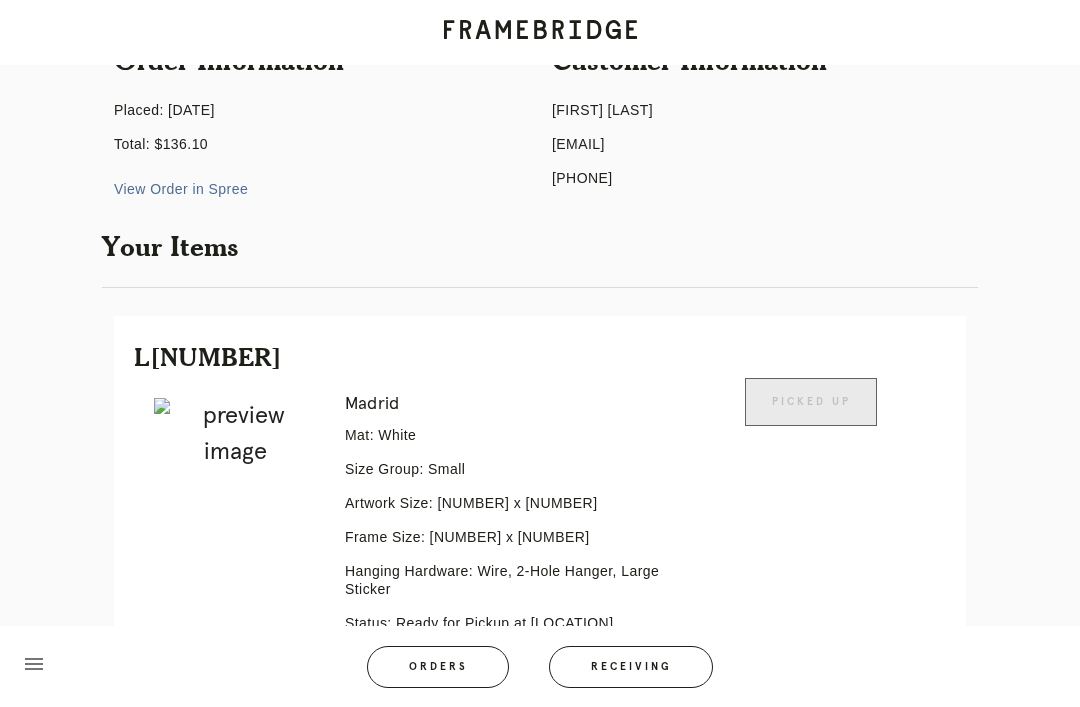 click on "Orders" at bounding box center (438, 667) 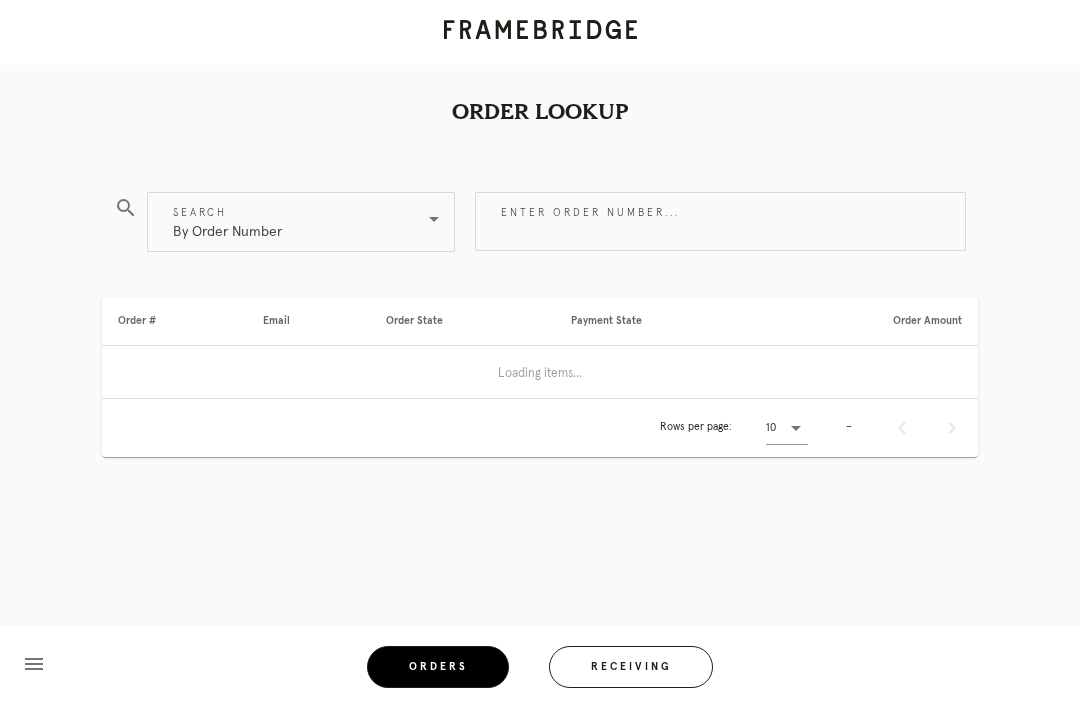 scroll, scrollTop: 64, scrollLeft: 0, axis: vertical 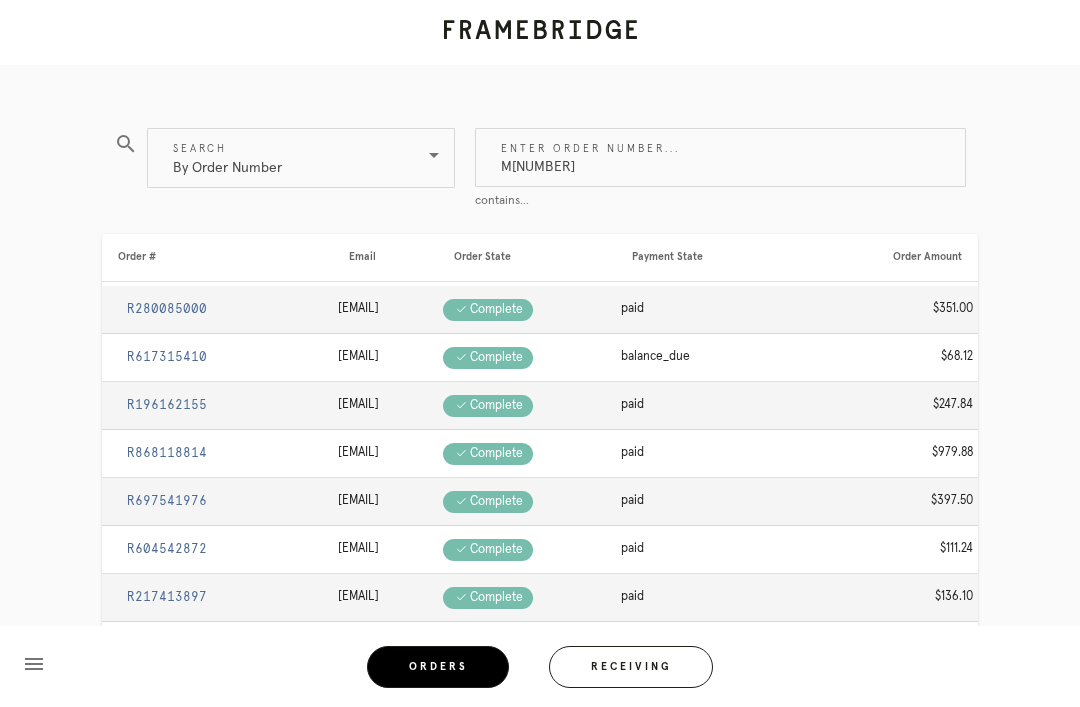 type on "M761716904" 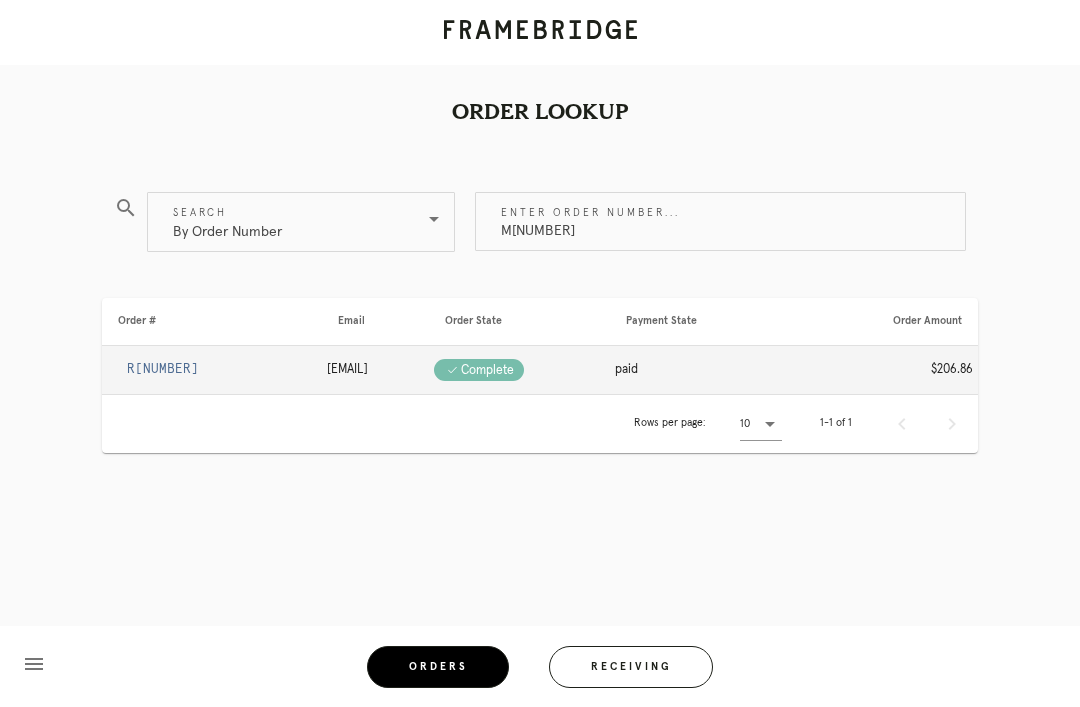 click on "R001225415" at bounding box center [163, 369] 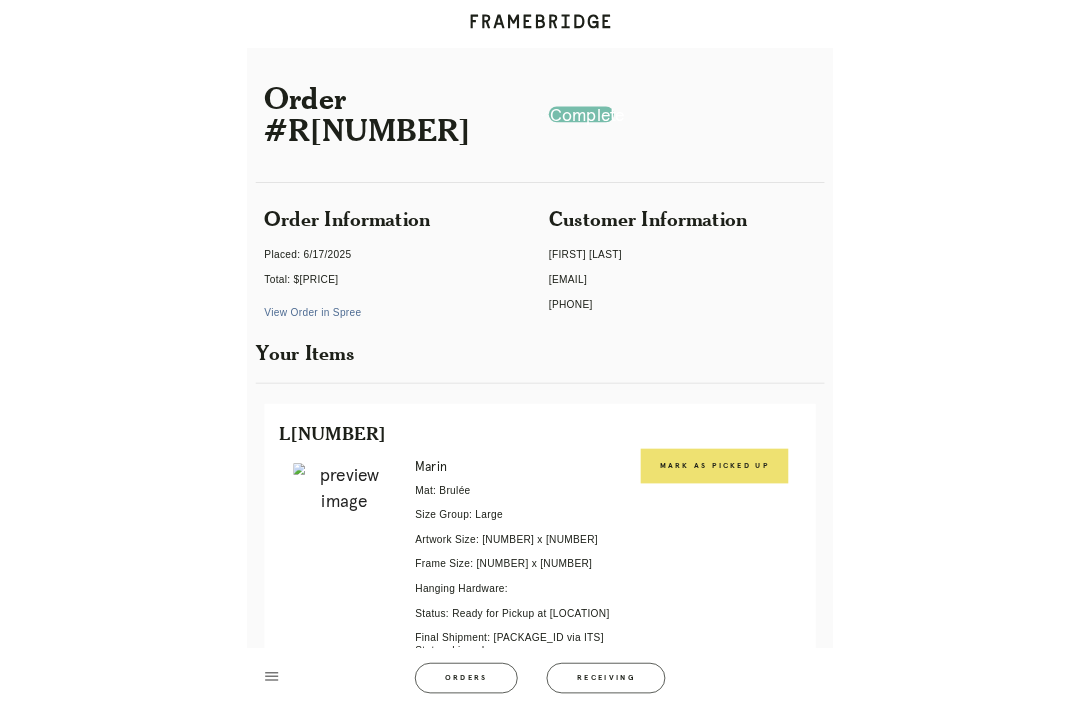 scroll, scrollTop: 448, scrollLeft: 0, axis: vertical 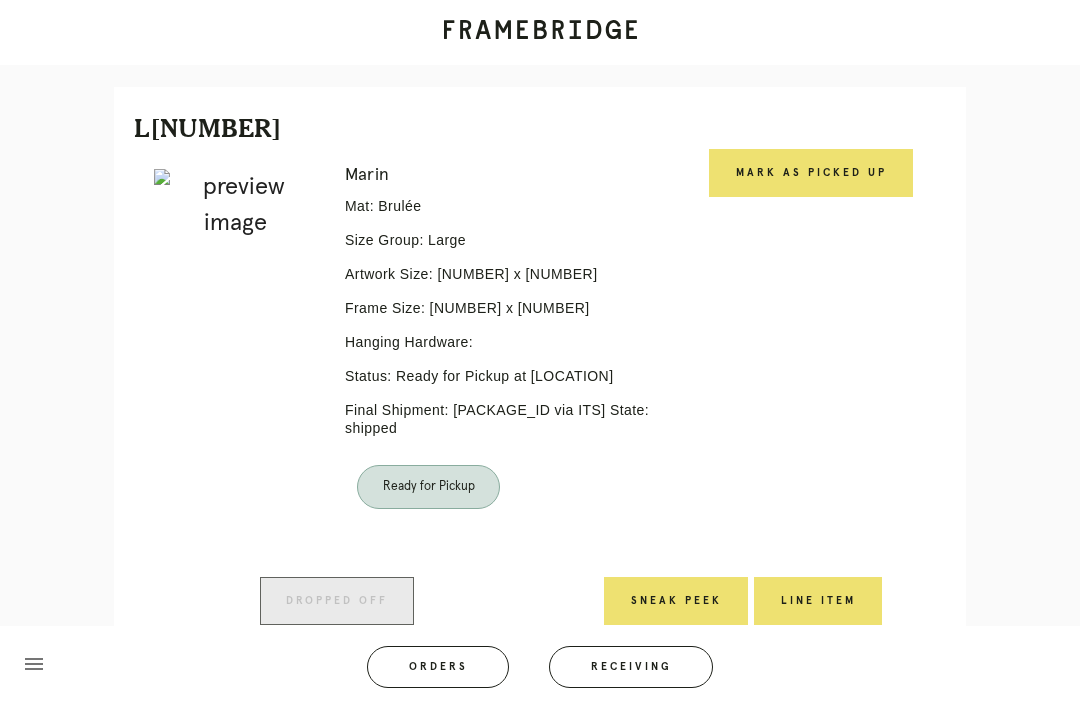 click on "Mark as Picked Up" at bounding box center (811, 173) 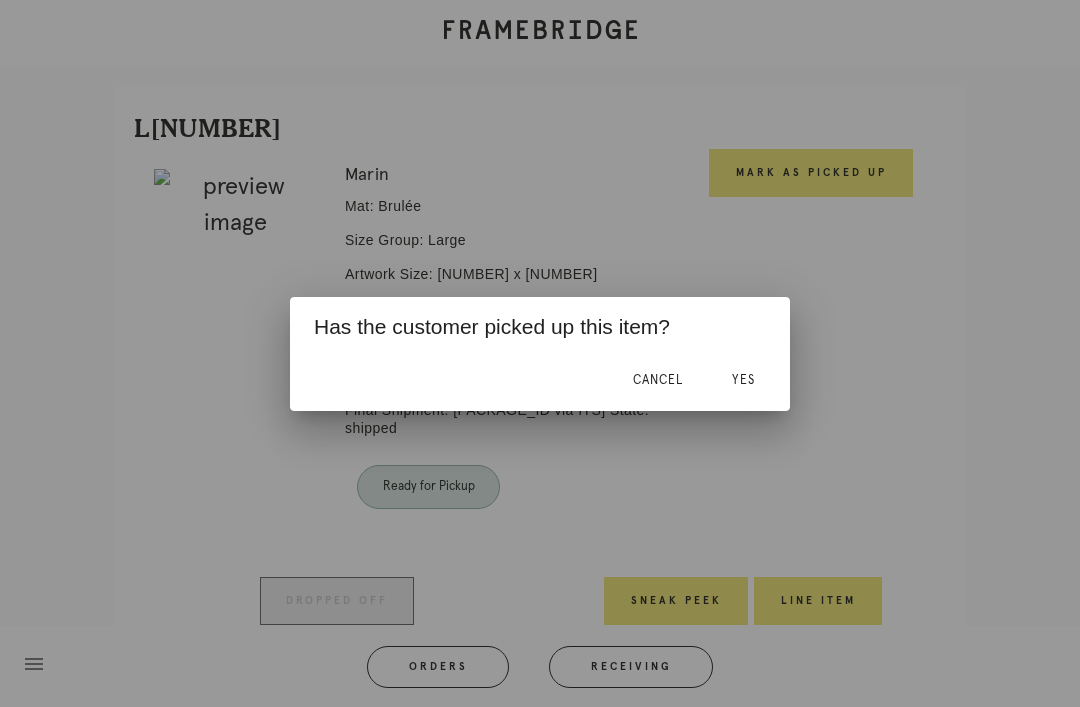 click on "Yes" at bounding box center (658, 380) 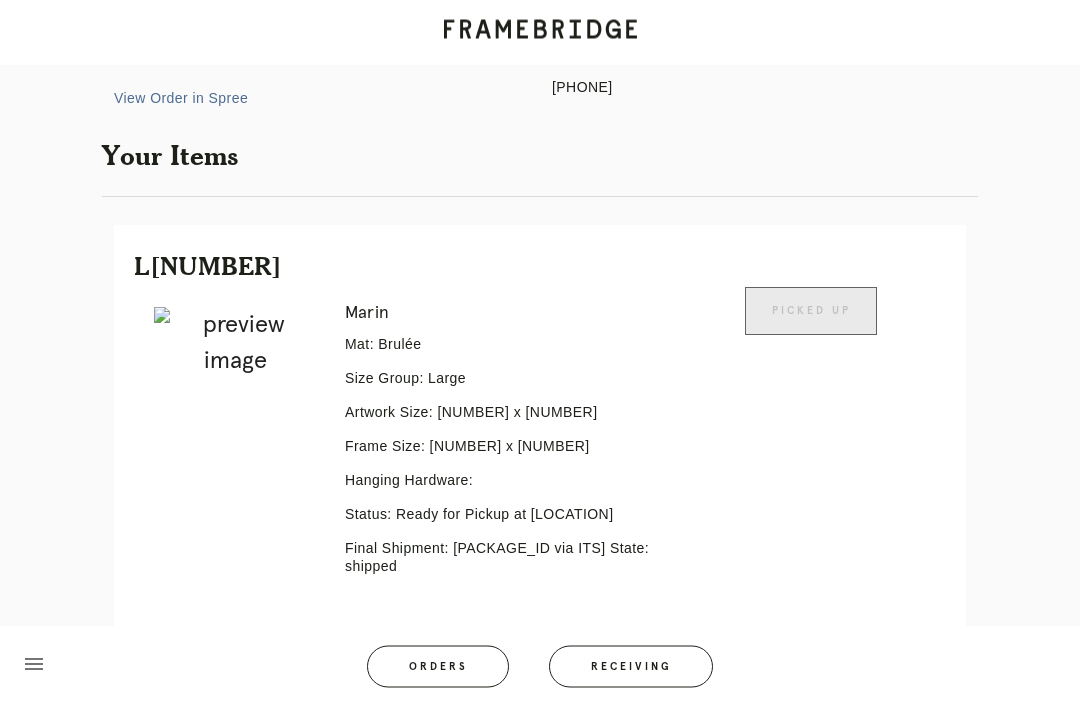 scroll, scrollTop: 293, scrollLeft: 0, axis: vertical 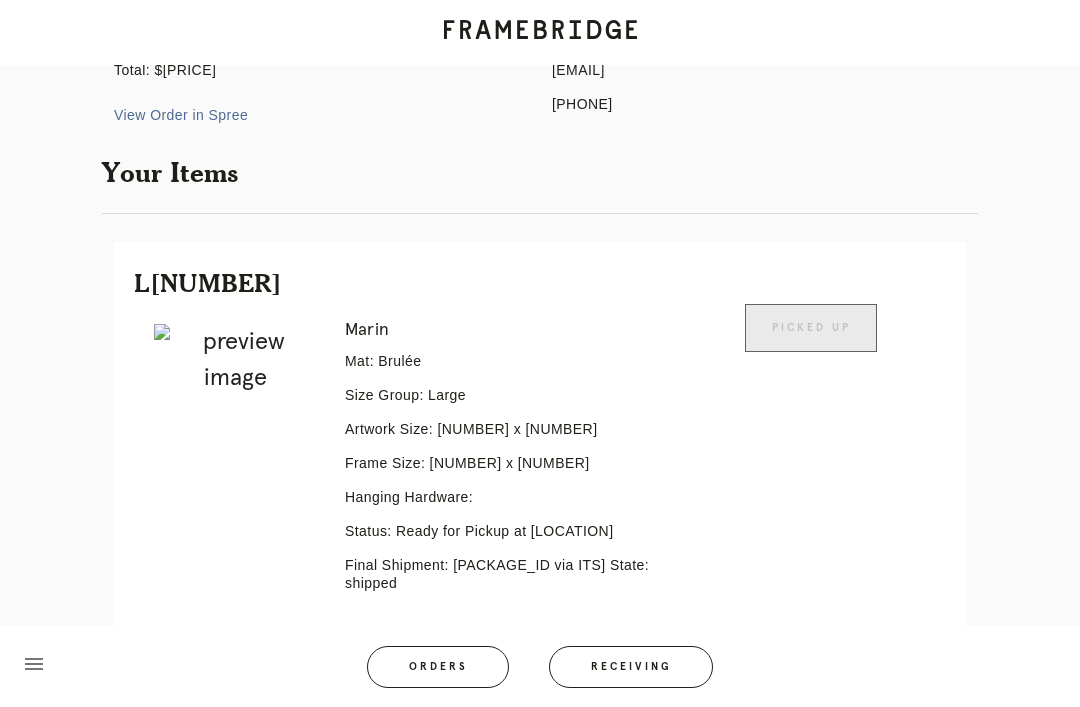 click on "Receiving" at bounding box center (631, 667) 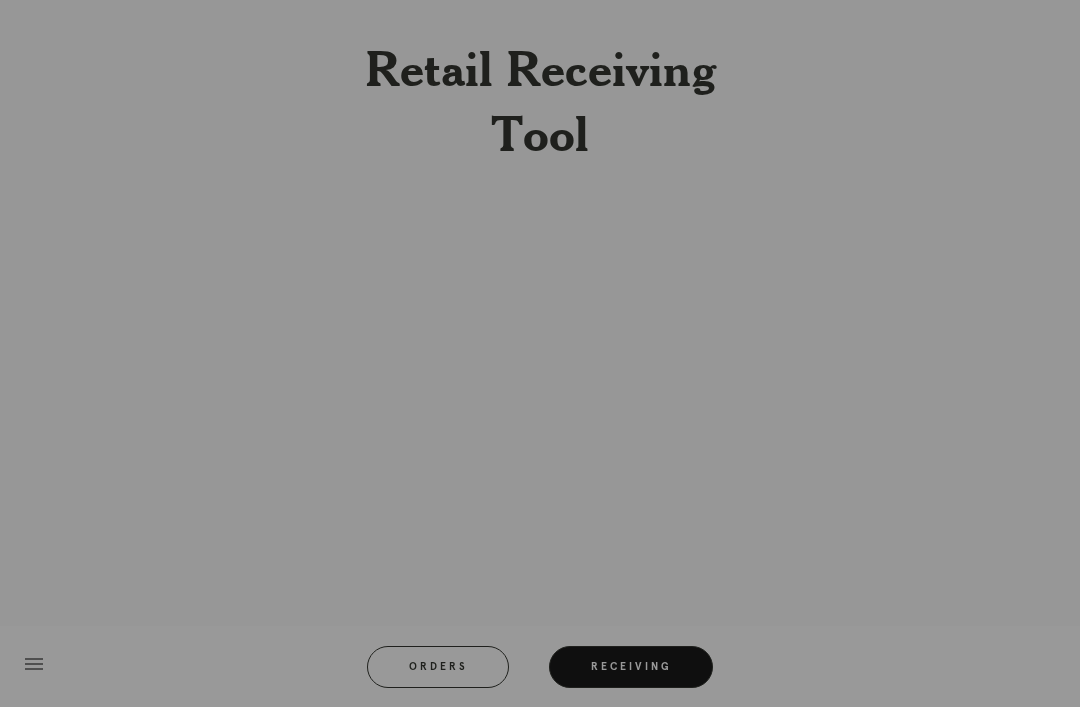 scroll, scrollTop: 64, scrollLeft: 0, axis: vertical 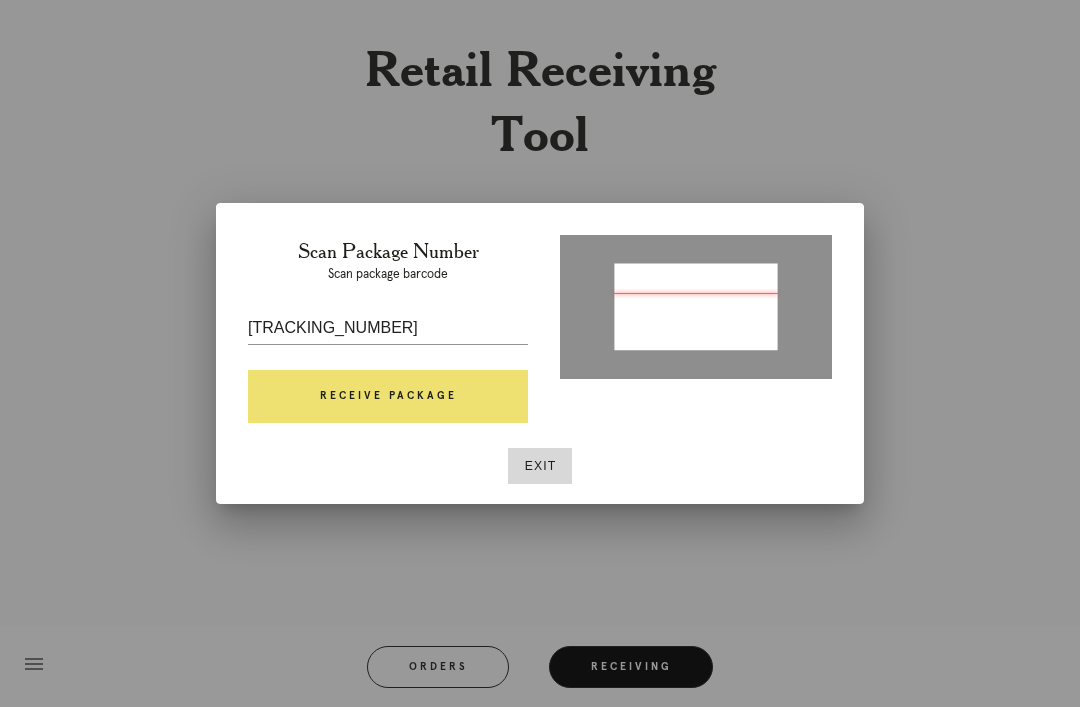 click on "Receive Package" at bounding box center [388, 397] 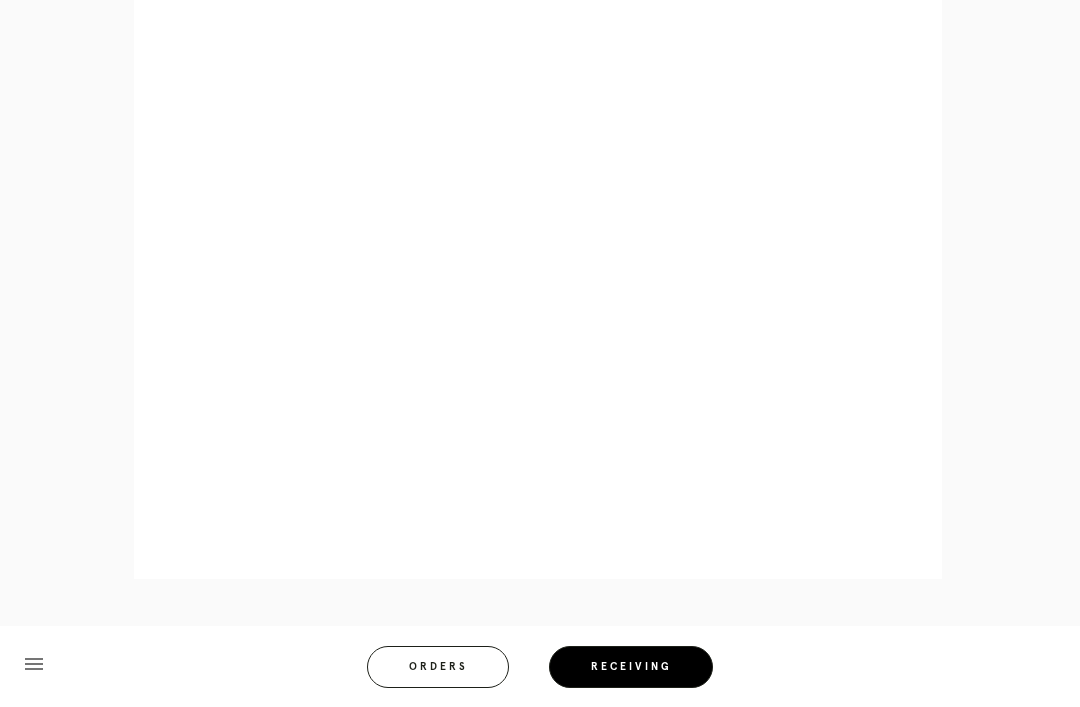 scroll, scrollTop: 872, scrollLeft: 0, axis: vertical 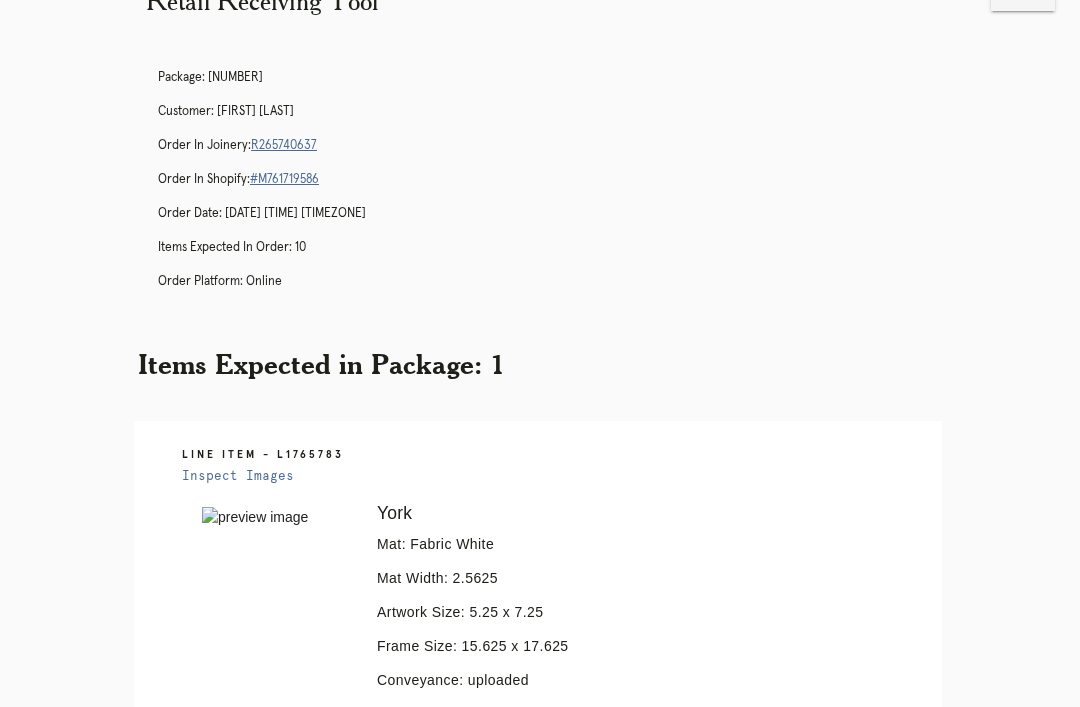 click on "menu
Orders
Receiving
Logged in as:   [EMAIL]   [CITY]
Logout" at bounding box center [540, 1029] 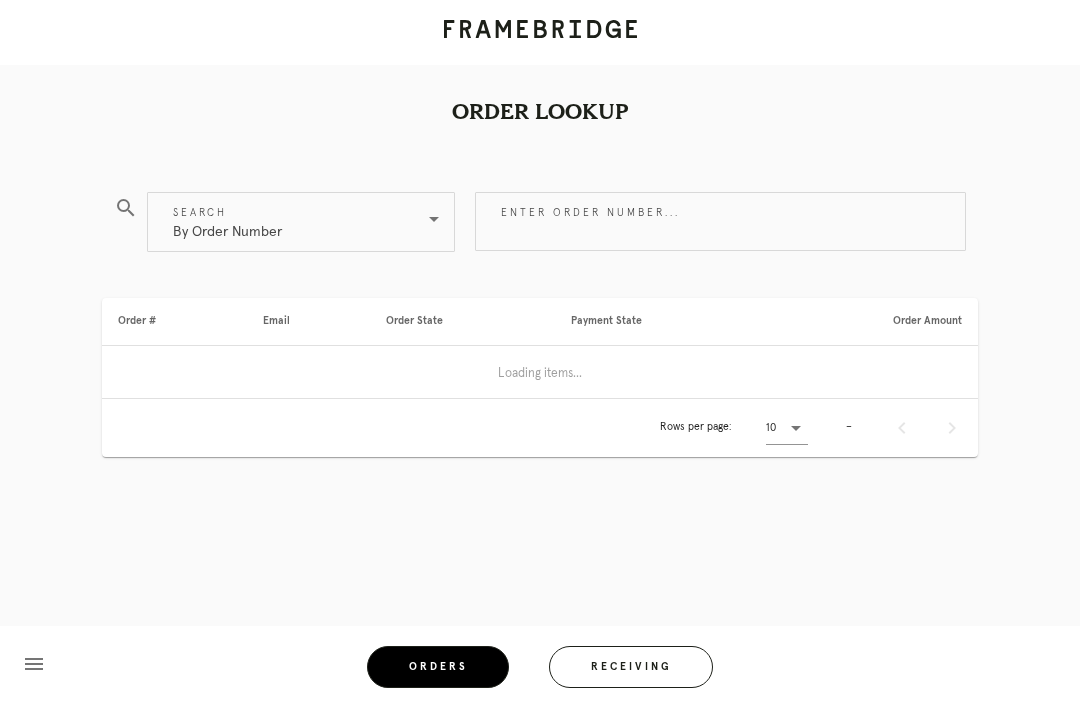 click on "Orders" at bounding box center (438, 667) 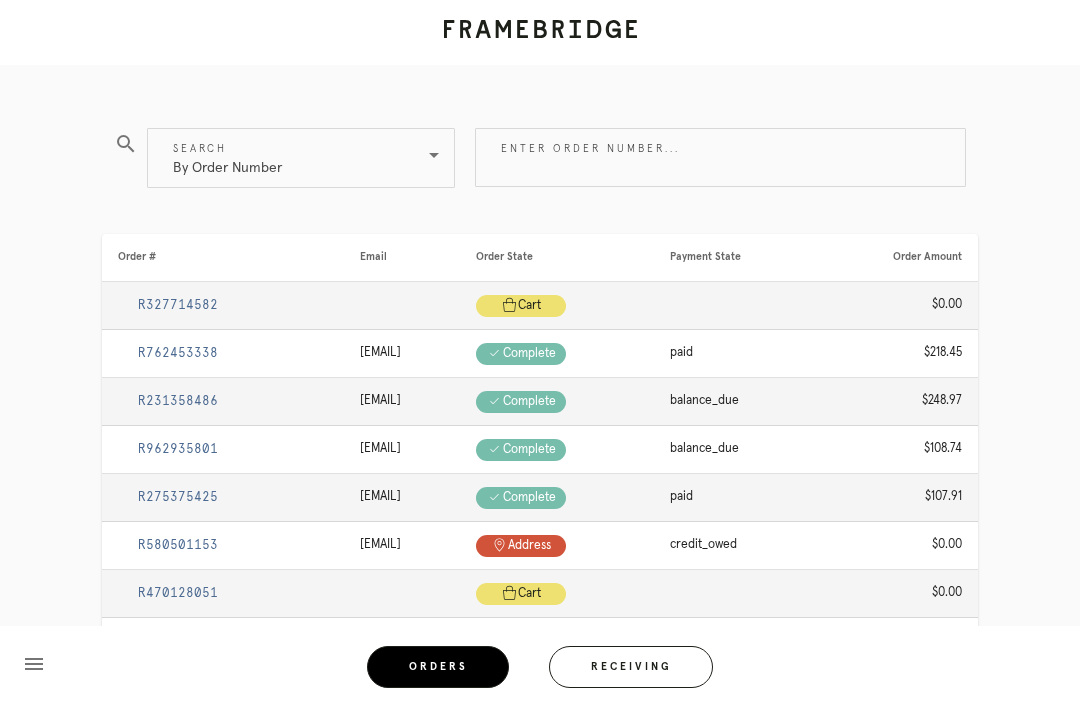 click on "Check
.a {
fill: #1d2019;
}
complete" at bounding box center [557, 306] 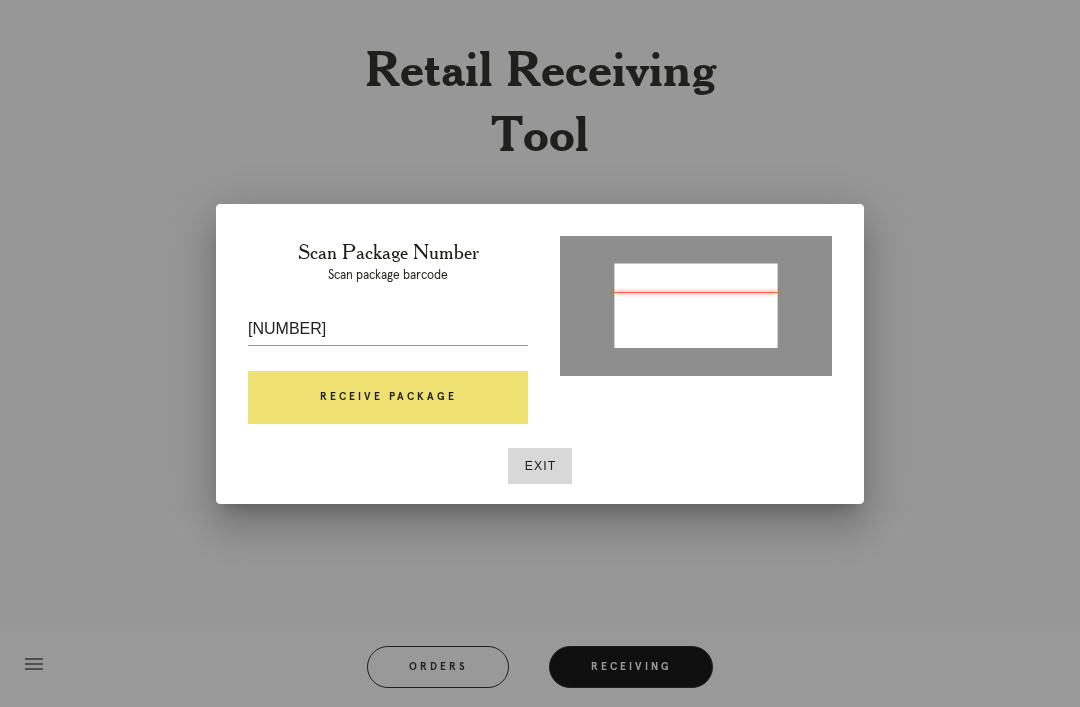 click on "Receive Package" at bounding box center (388, 398) 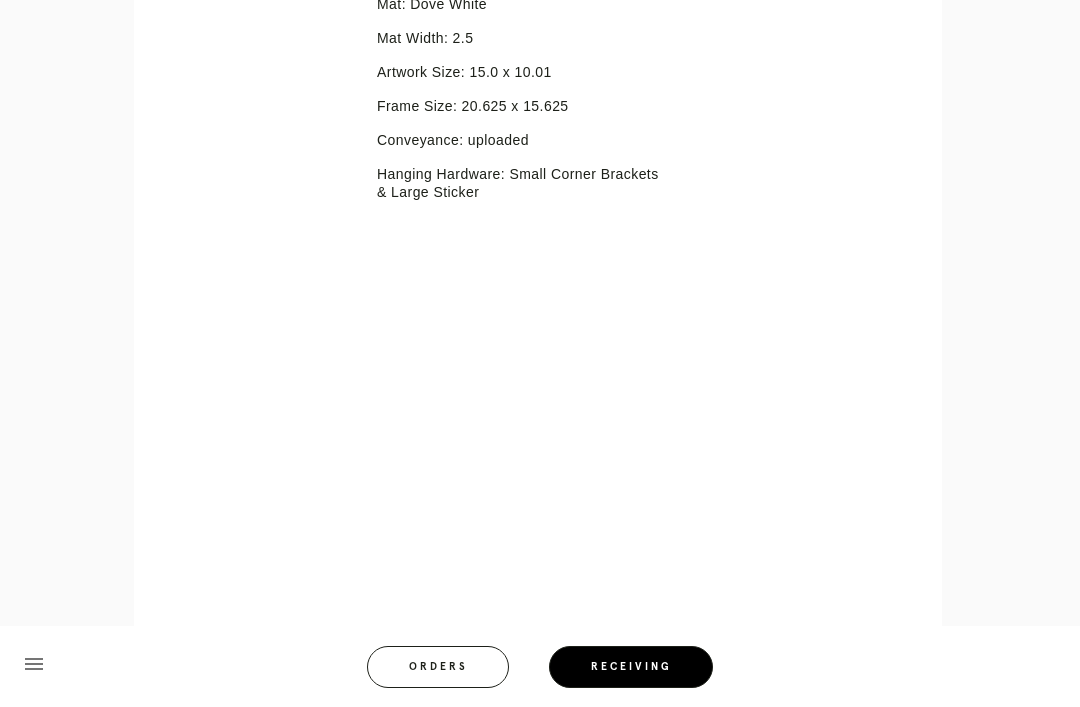 scroll, scrollTop: 156, scrollLeft: 0, axis: vertical 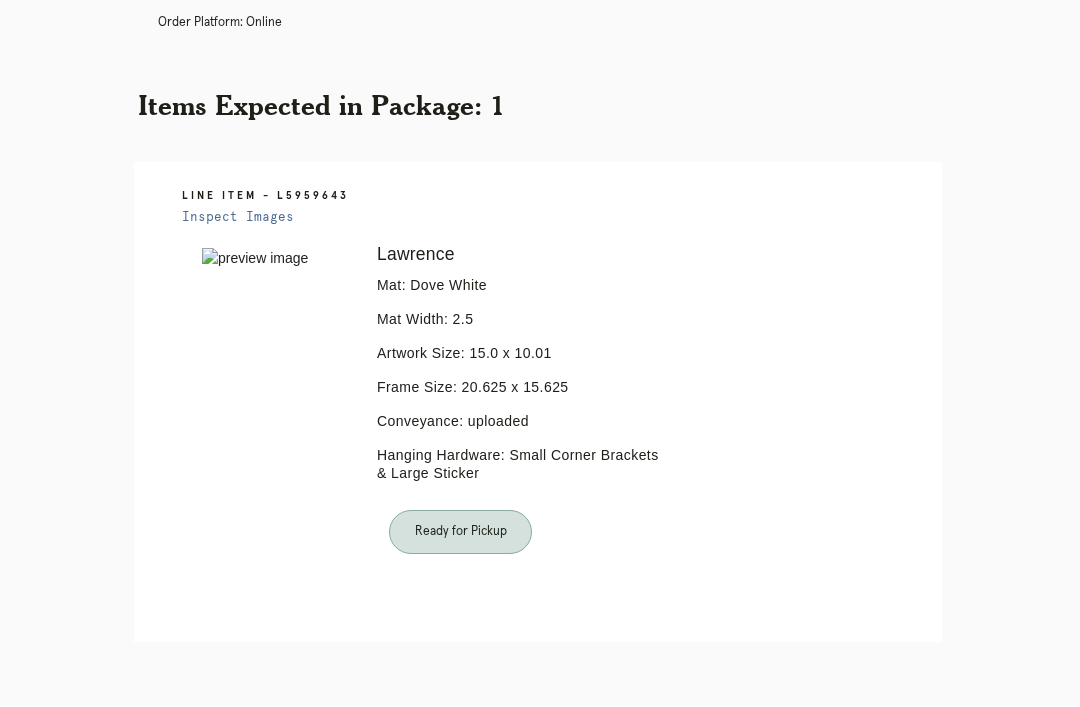 click on "Orders" at bounding box center [451, 771] 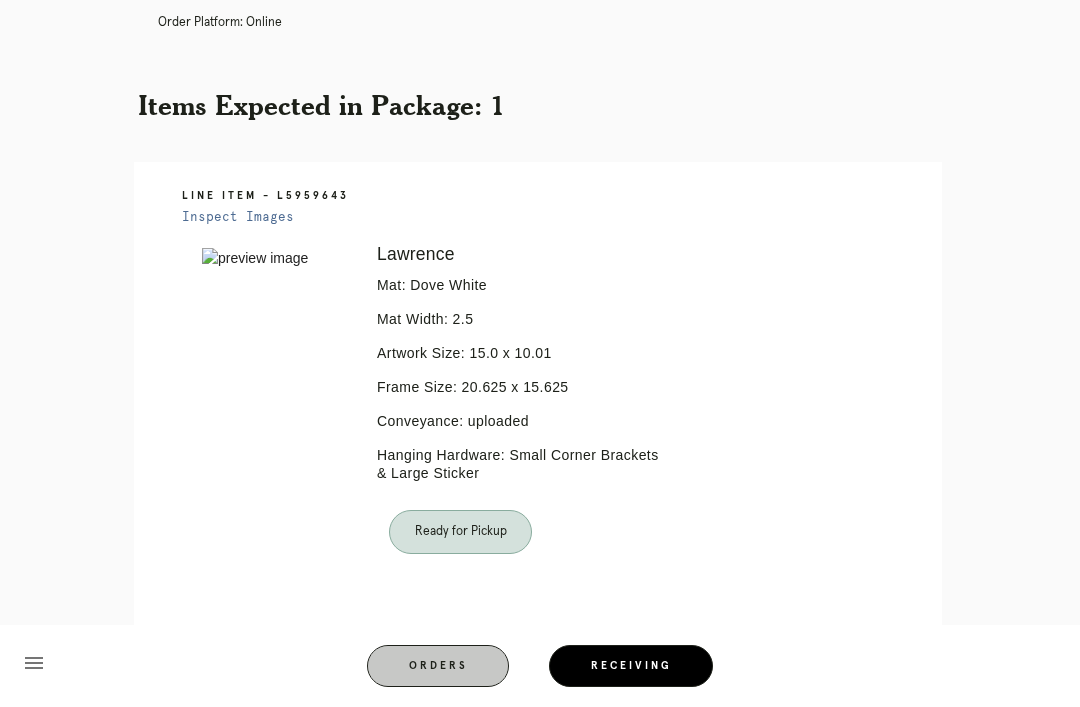 scroll, scrollTop: 0, scrollLeft: 0, axis: both 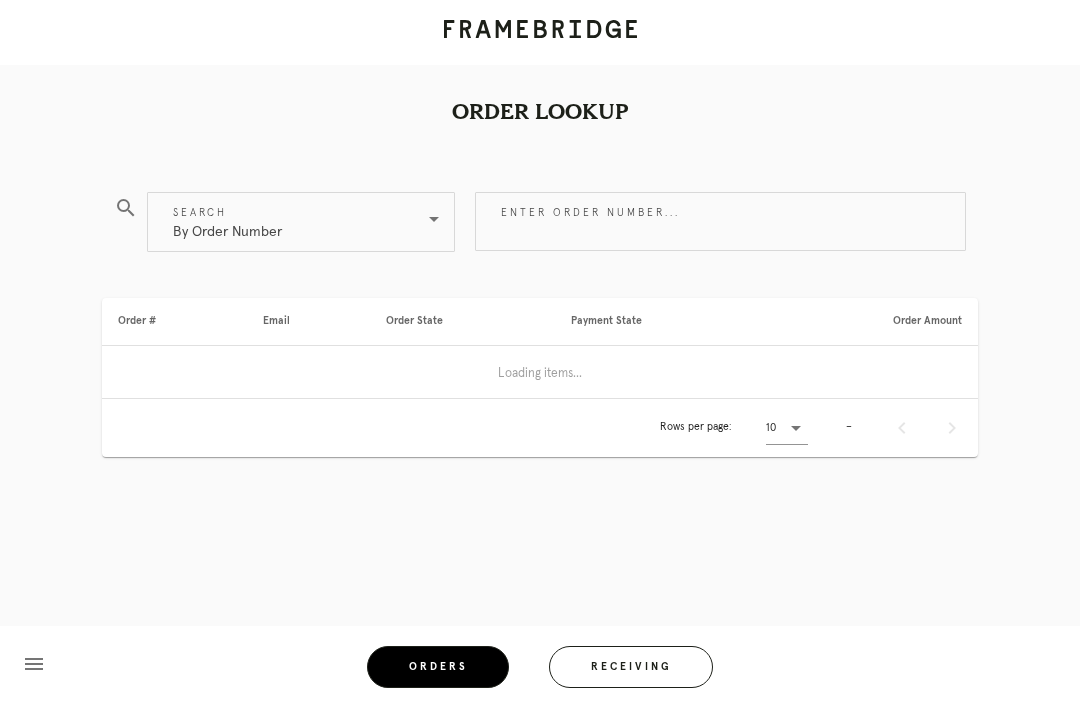 click on "Receiving" at bounding box center [631, 667] 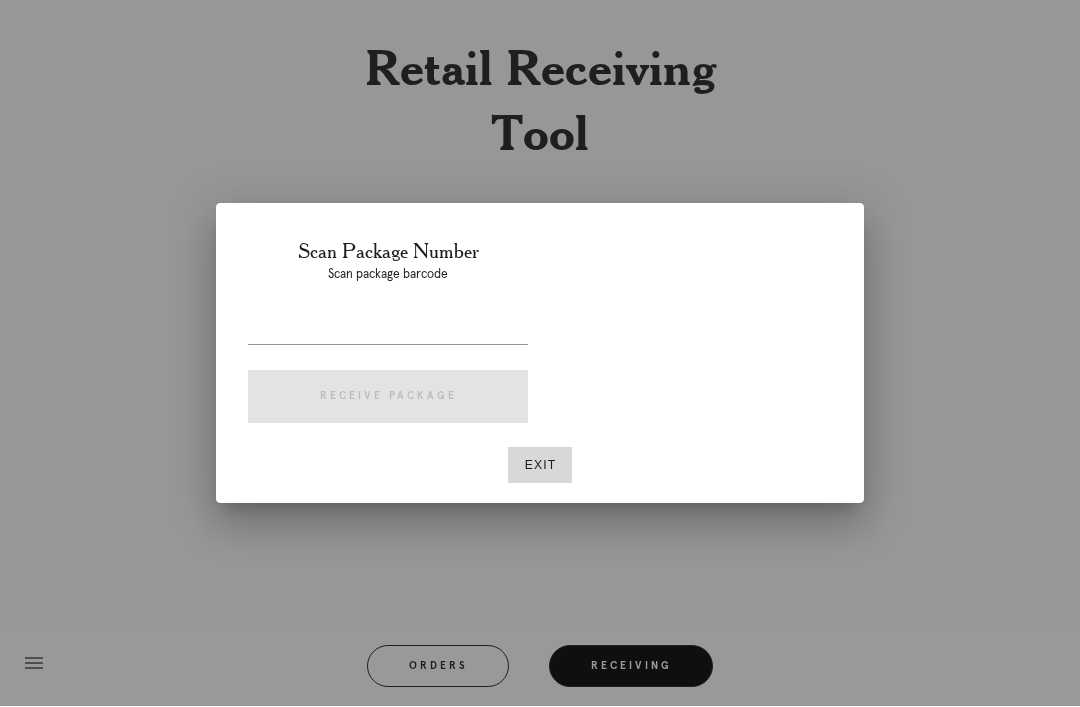 scroll, scrollTop: 64, scrollLeft: 0, axis: vertical 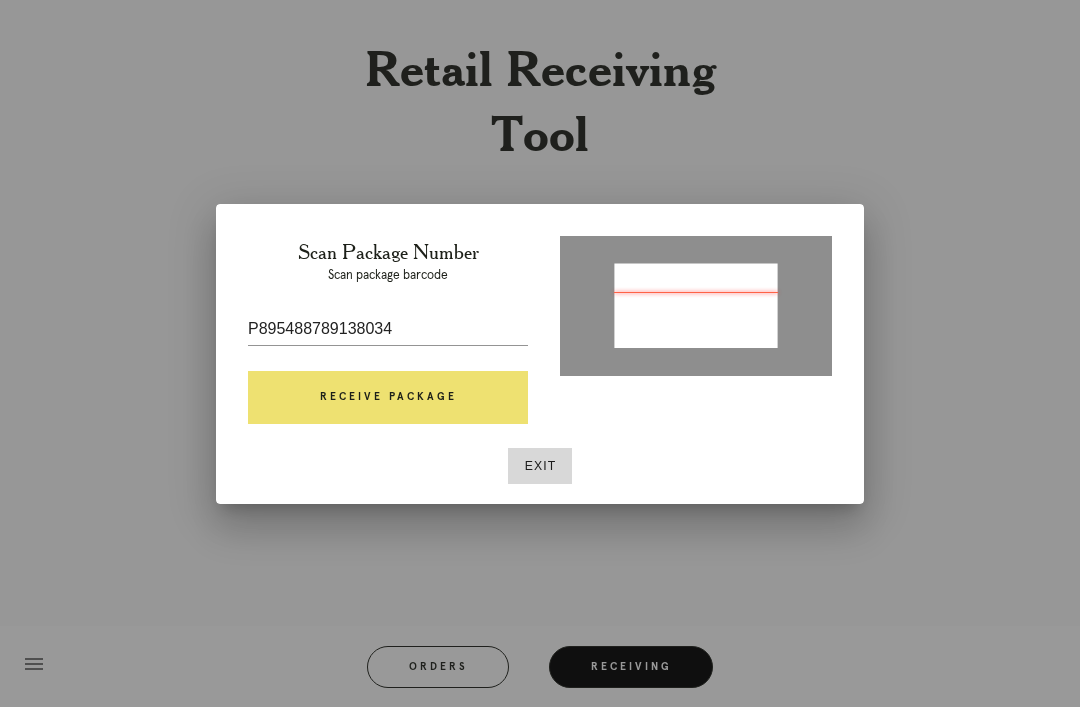click on "Receive Package" at bounding box center (388, 398) 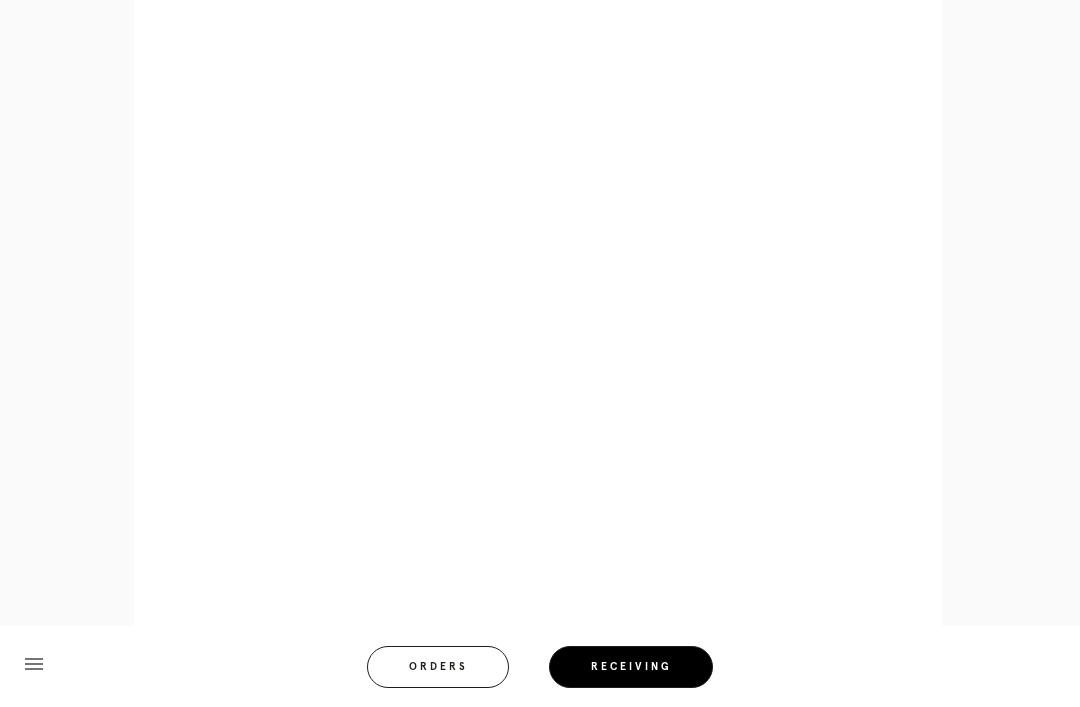 scroll, scrollTop: 964, scrollLeft: 0, axis: vertical 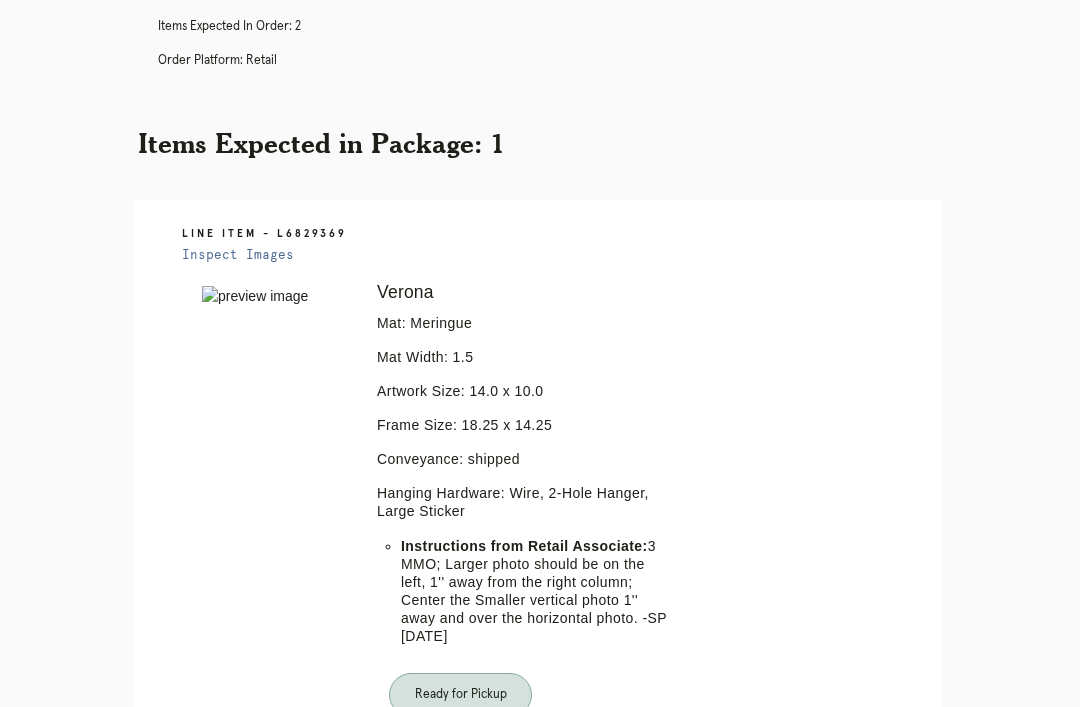 click on "Orders" at bounding box center [451, 933] 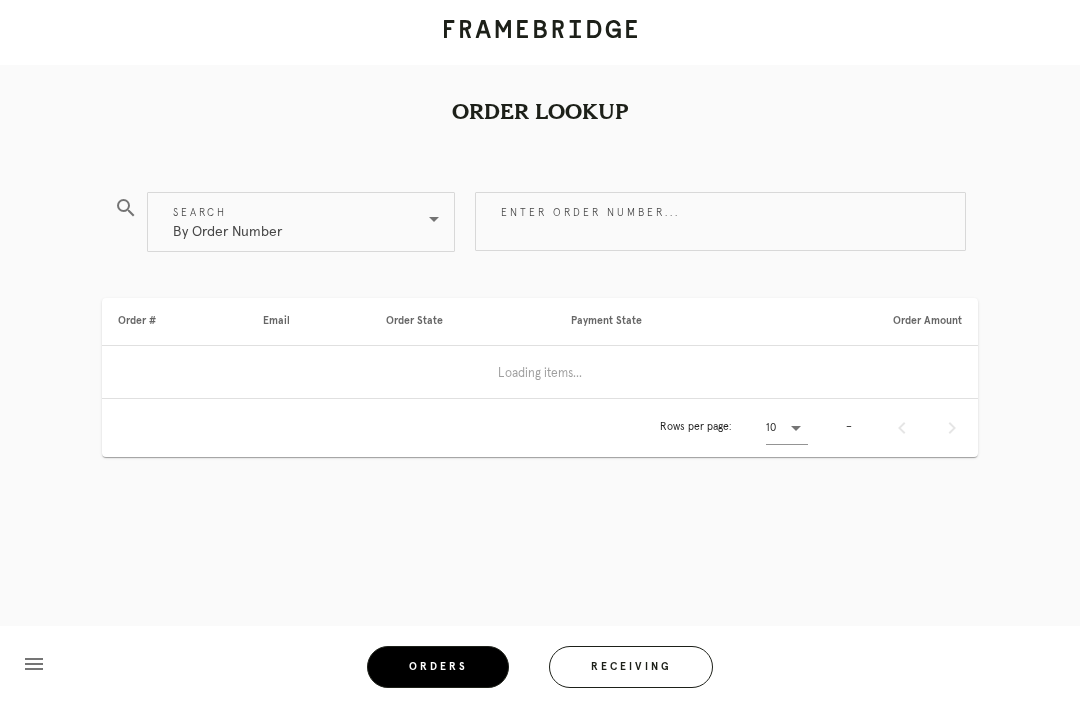 scroll, scrollTop: 64, scrollLeft: 0, axis: vertical 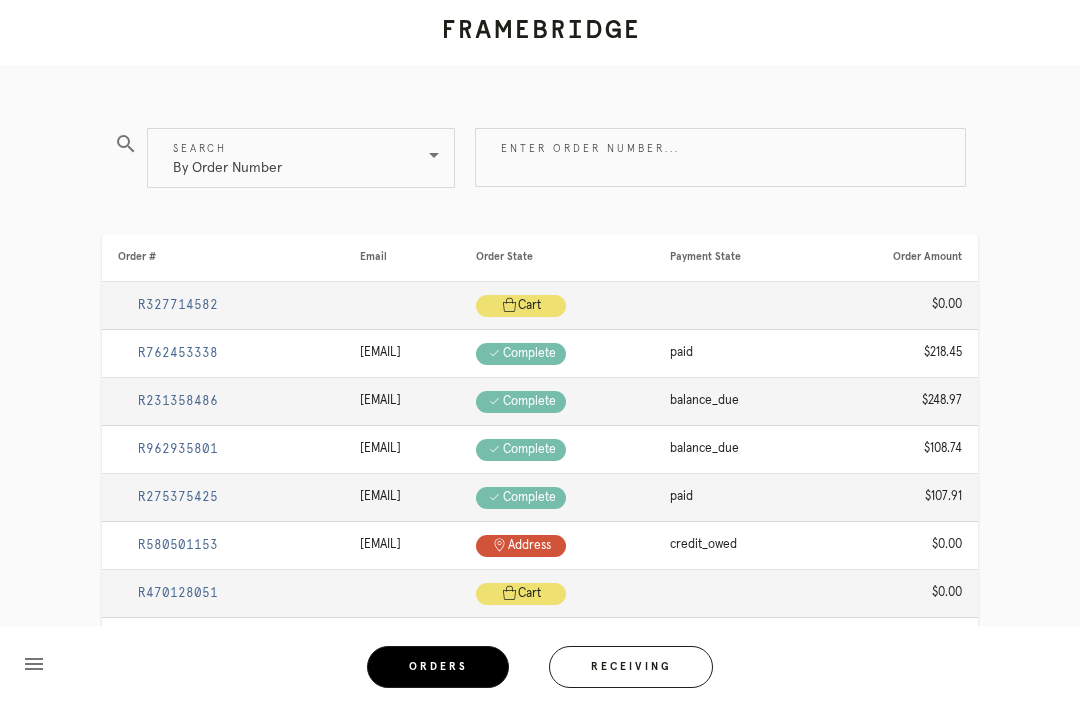 click on "menu
Orders
Receiving
Logged in as:   [EMAIL]   [CITY]
Logout" at bounding box center (540, 673) 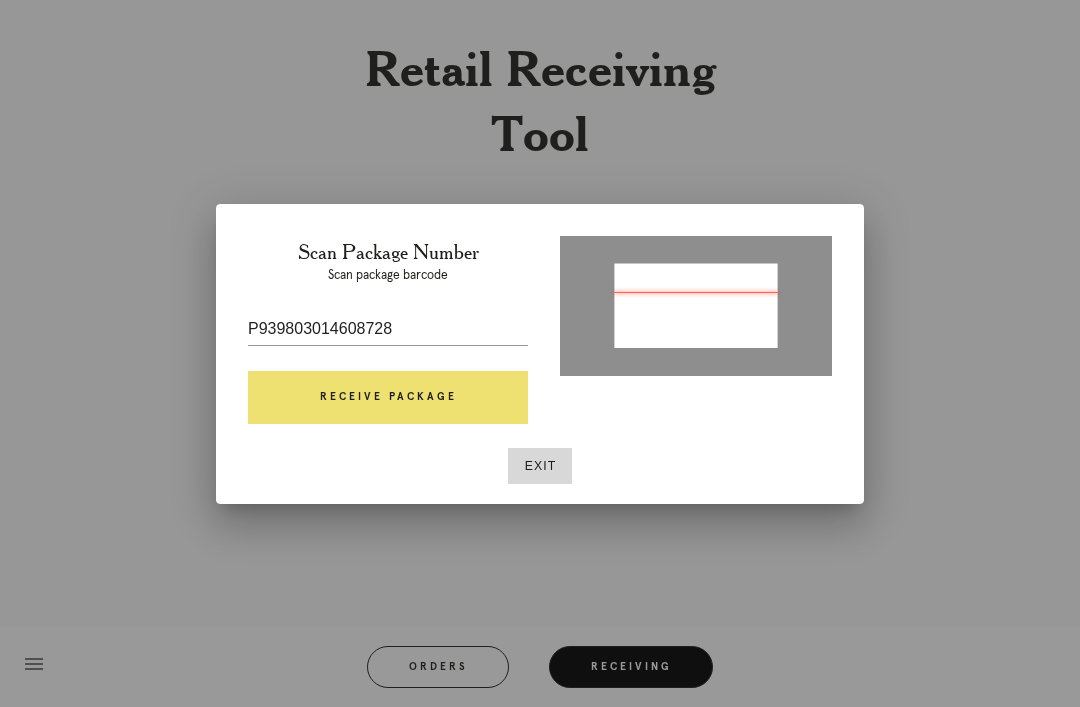 click on "Receive Package" at bounding box center (388, 398) 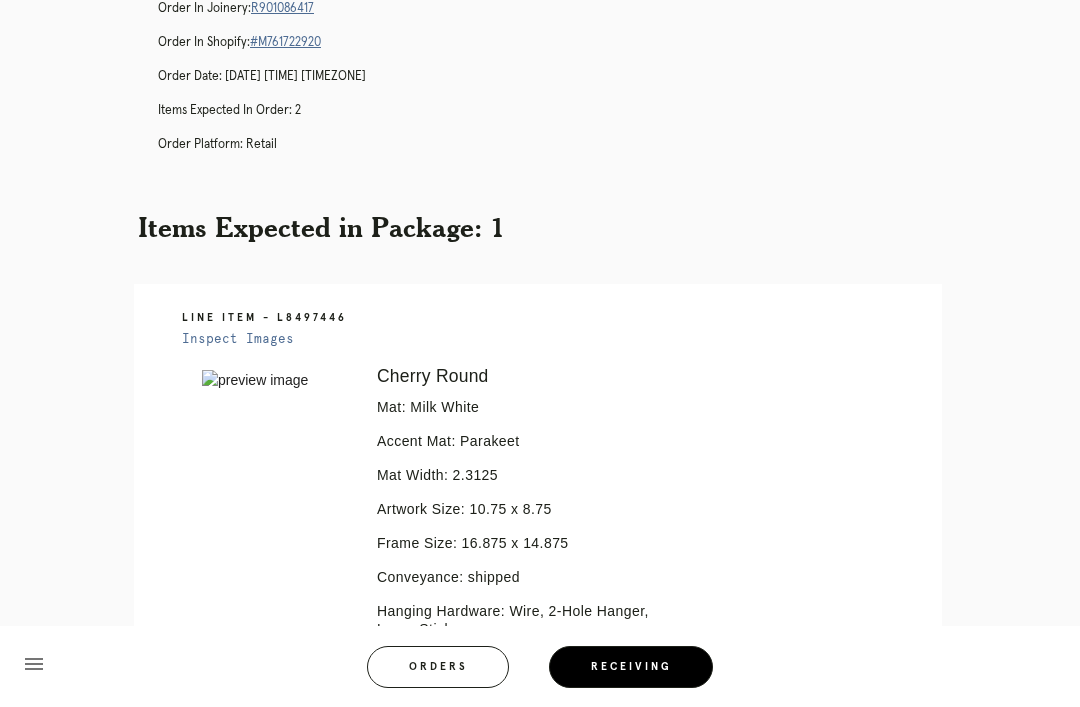 scroll, scrollTop: 228, scrollLeft: 0, axis: vertical 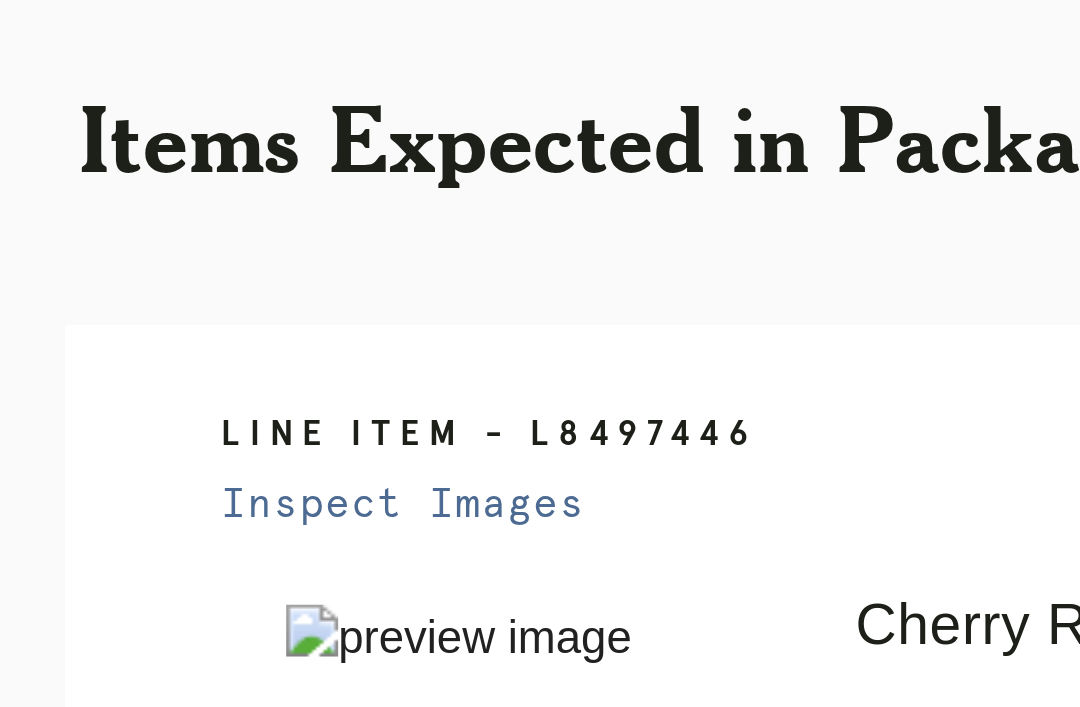click on "Inspect Images" at bounding box center [238, 312] 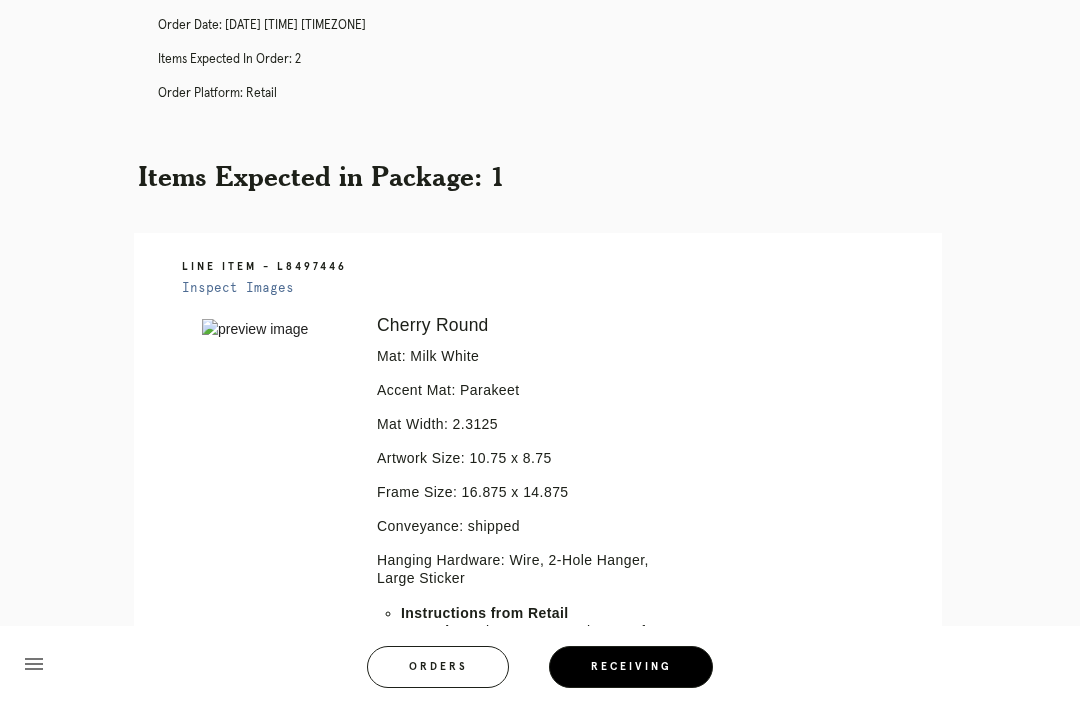 scroll, scrollTop: 201, scrollLeft: 0, axis: vertical 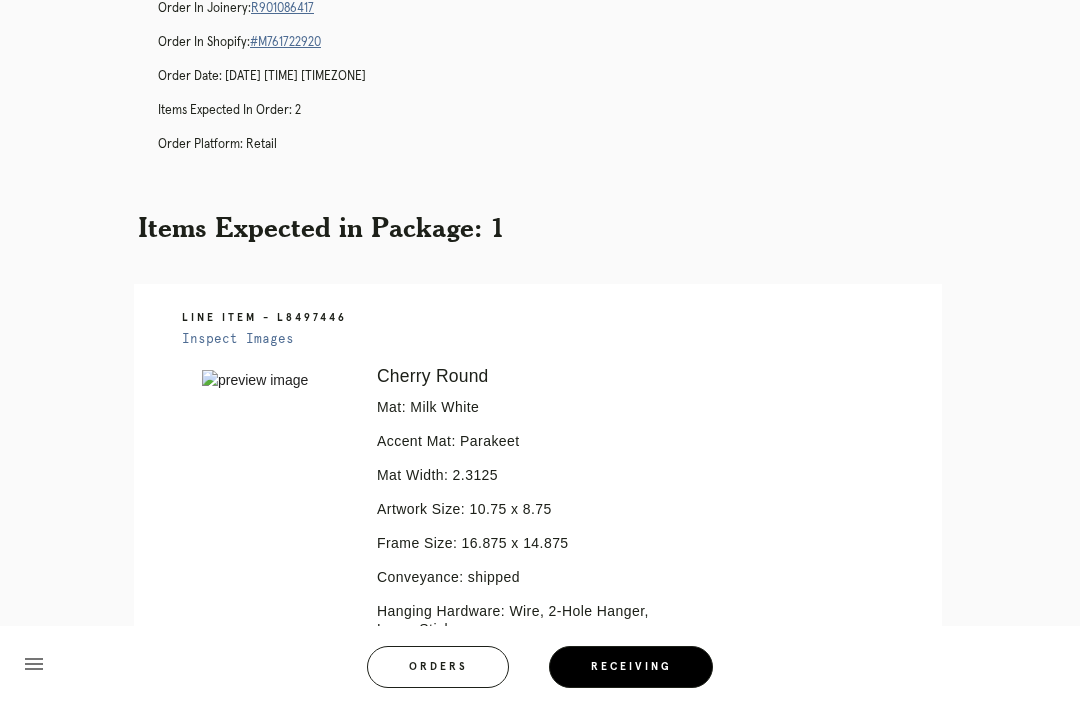 click on "Inspect Images" at bounding box center (238, 339) 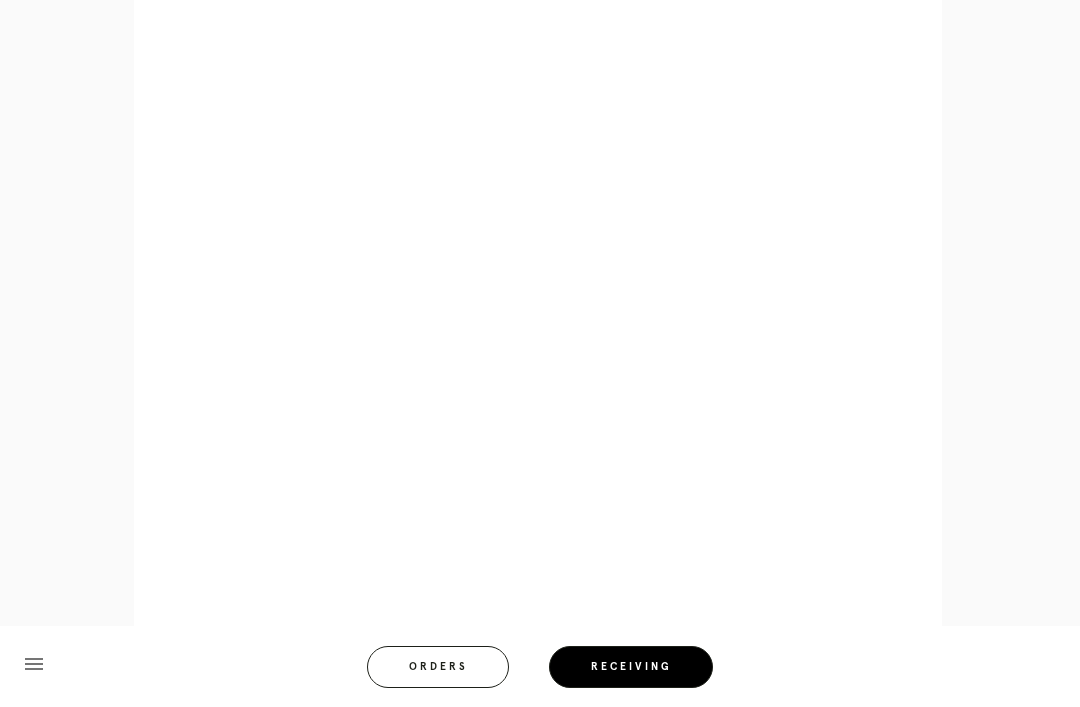scroll, scrollTop: 980, scrollLeft: 0, axis: vertical 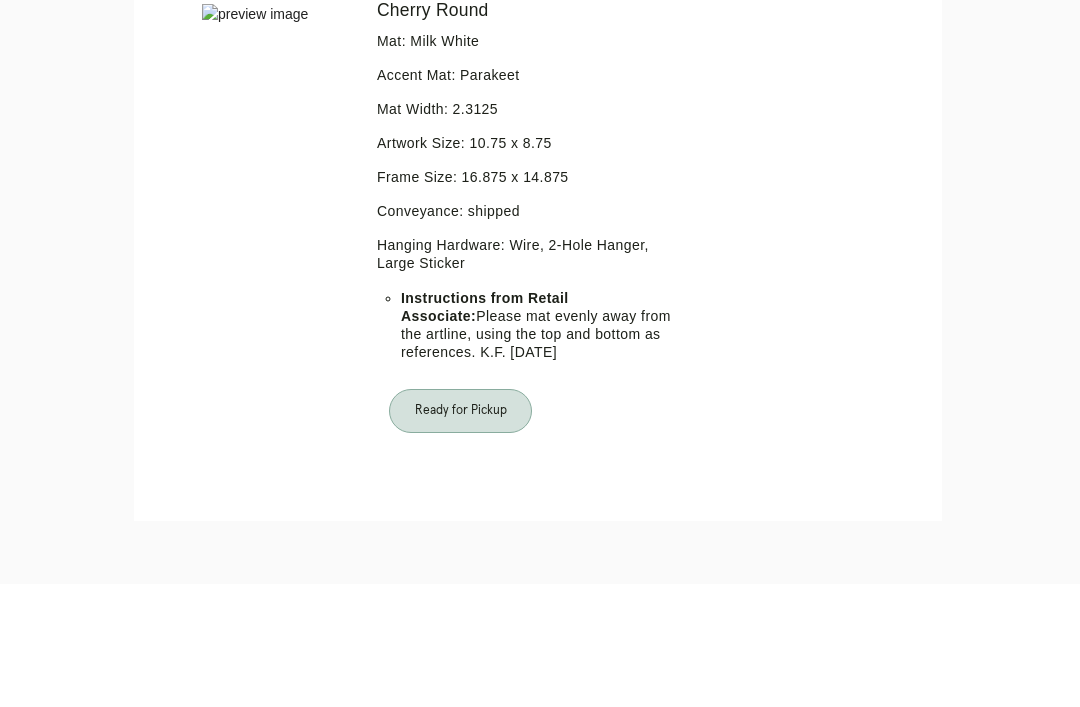 click on "Orders" at bounding box center [451, 772] 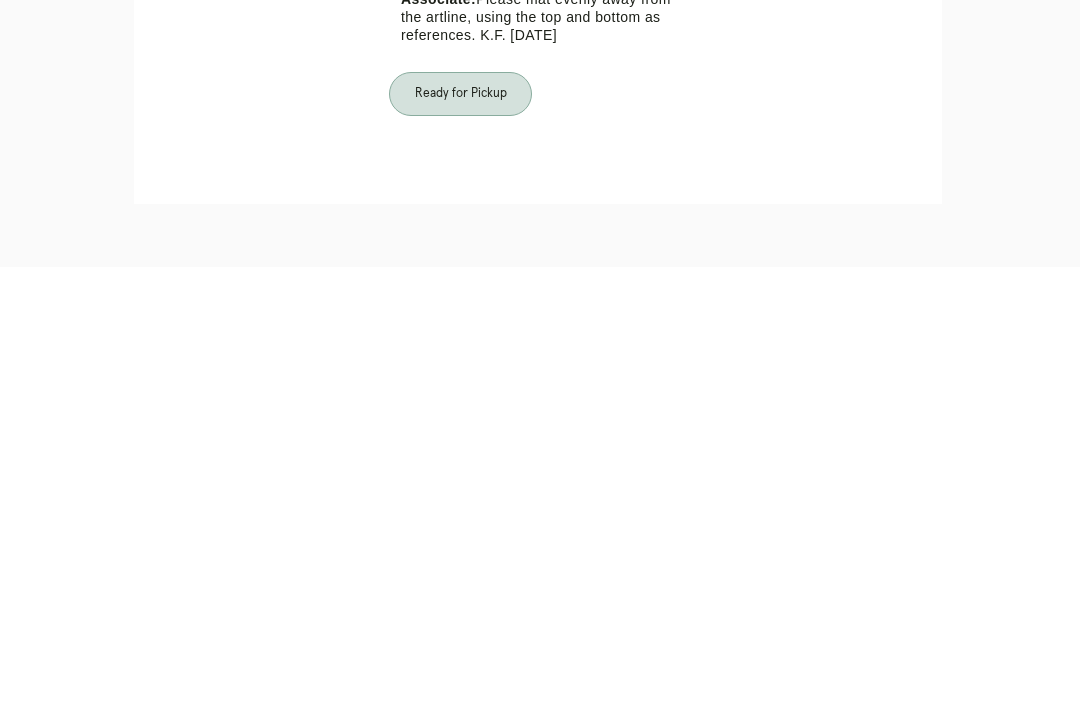 scroll, scrollTop: 0, scrollLeft: 0, axis: both 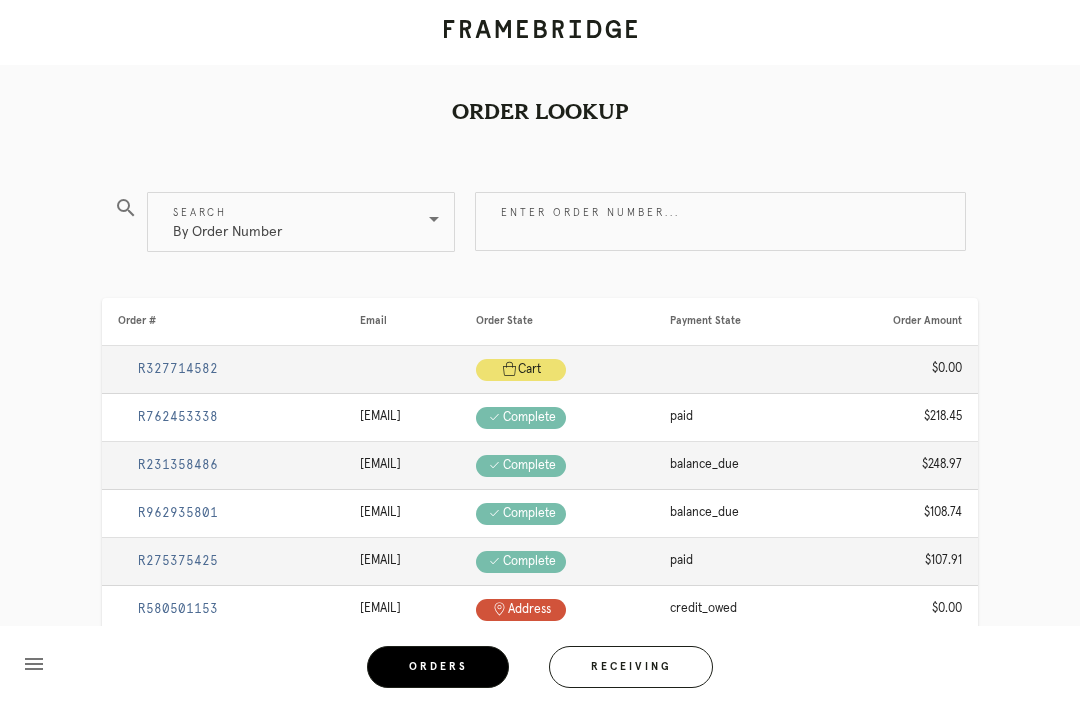 click on "Receiving" at bounding box center [631, 667] 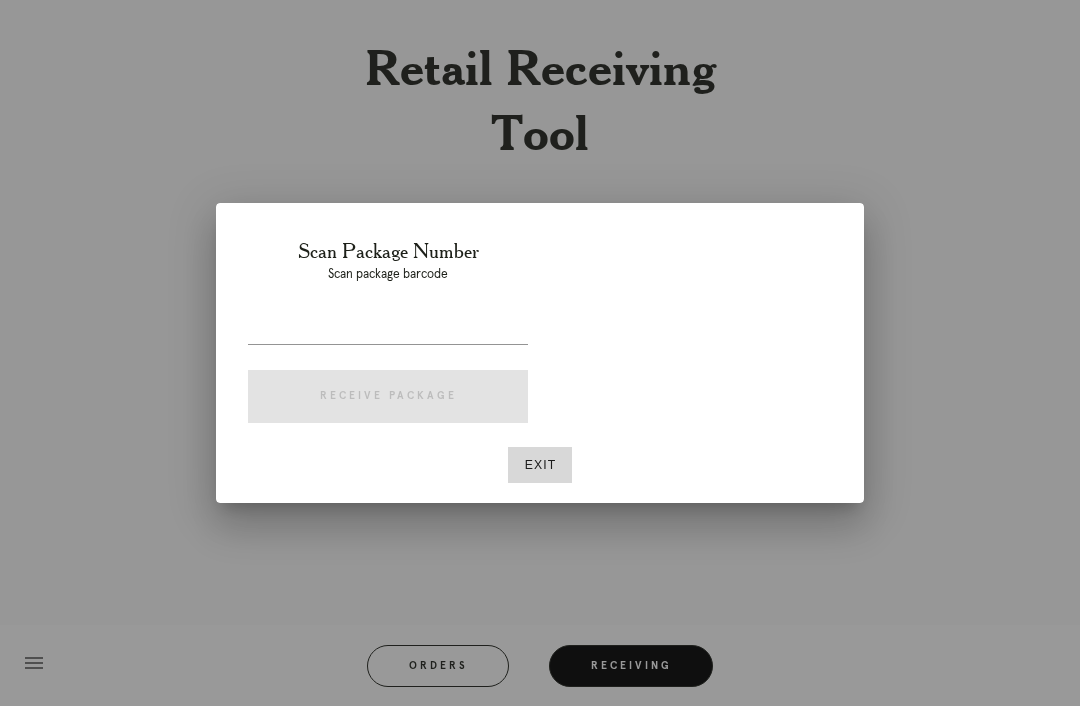 scroll, scrollTop: 64, scrollLeft: 0, axis: vertical 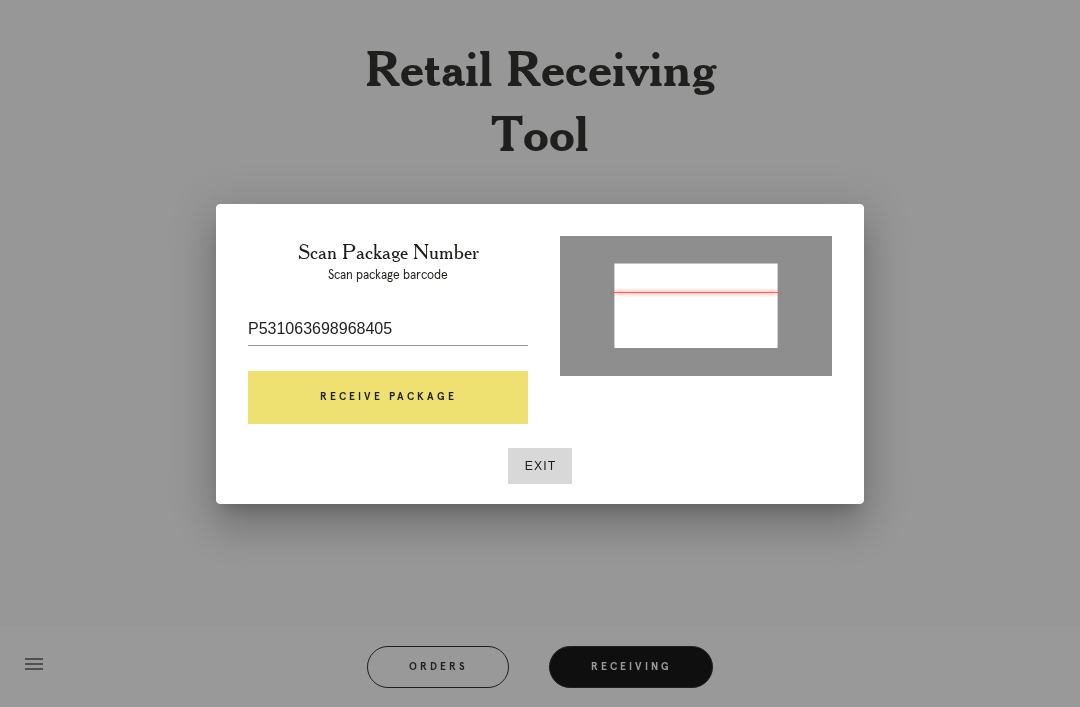 click on "Receive Package" at bounding box center [388, 398] 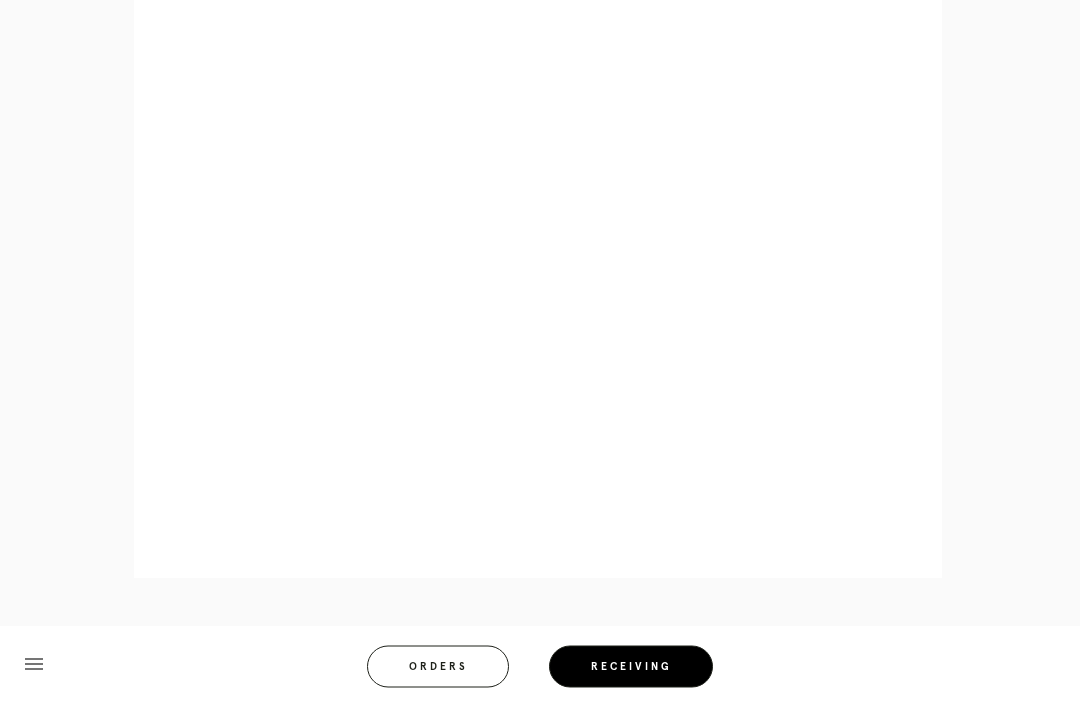 scroll, scrollTop: 1066, scrollLeft: 0, axis: vertical 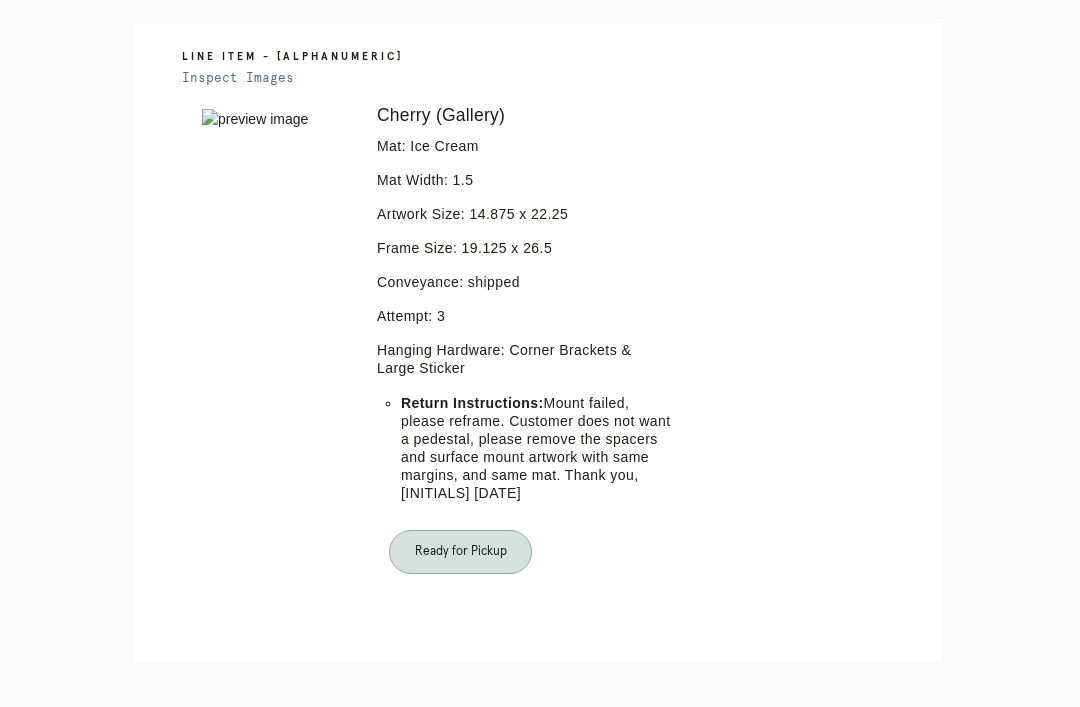 click on "Orders" at bounding box center (451, 790) 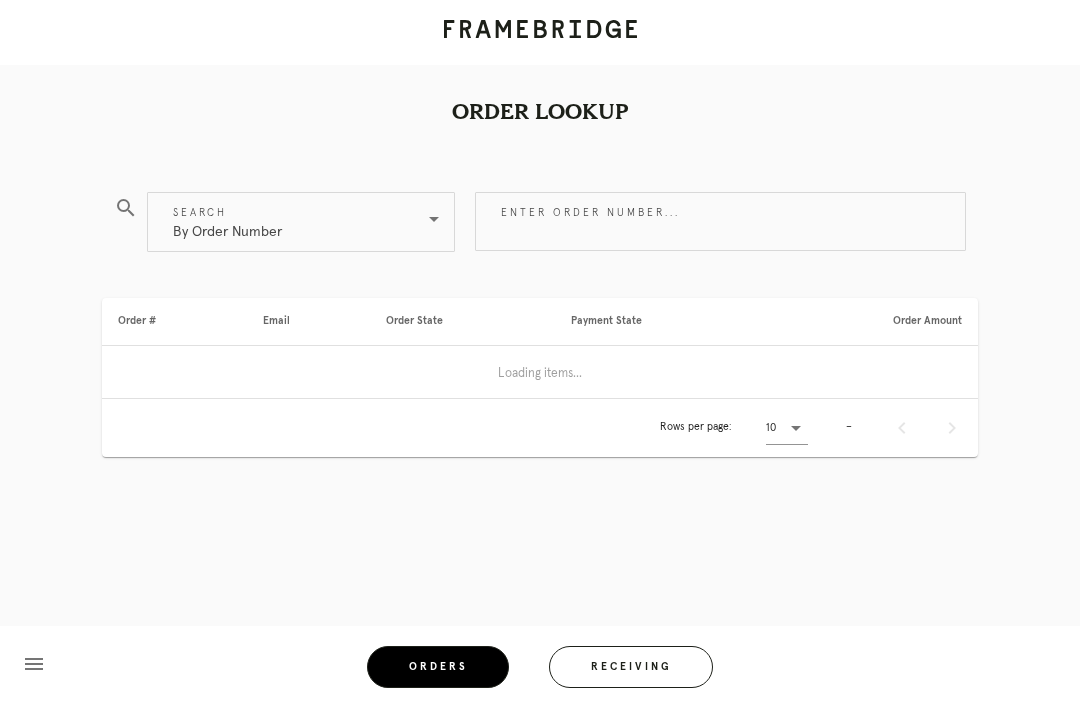 click on "menu
Orders
Receiving" at bounding box center (540, 666) 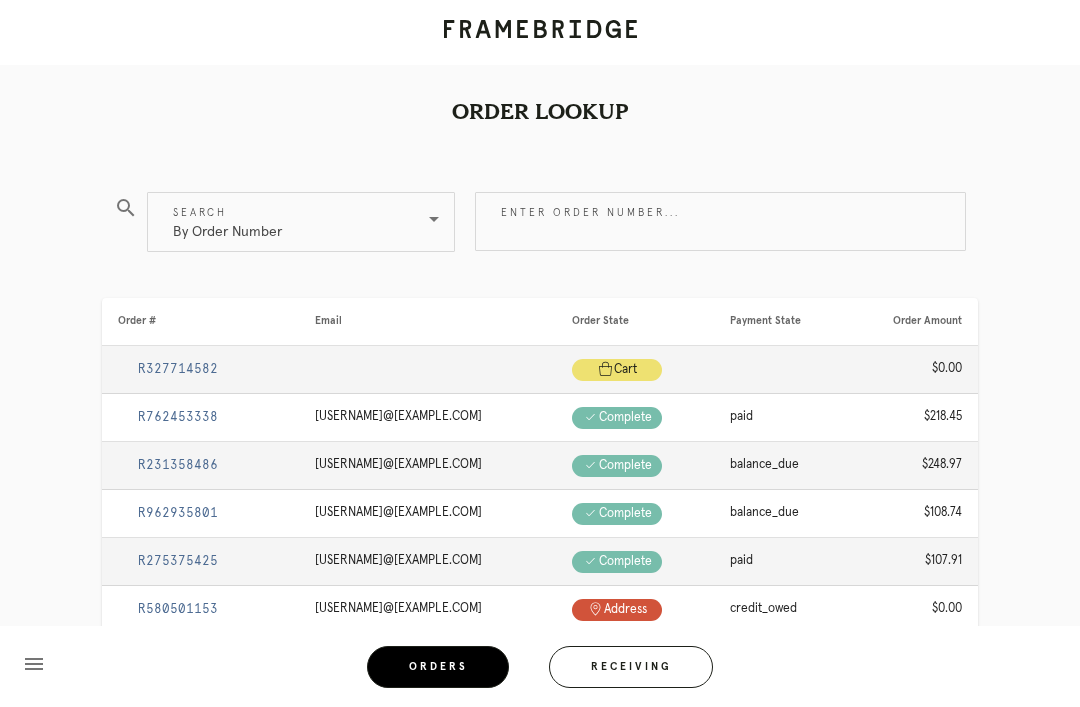click on "Receiving" at bounding box center (631, 667) 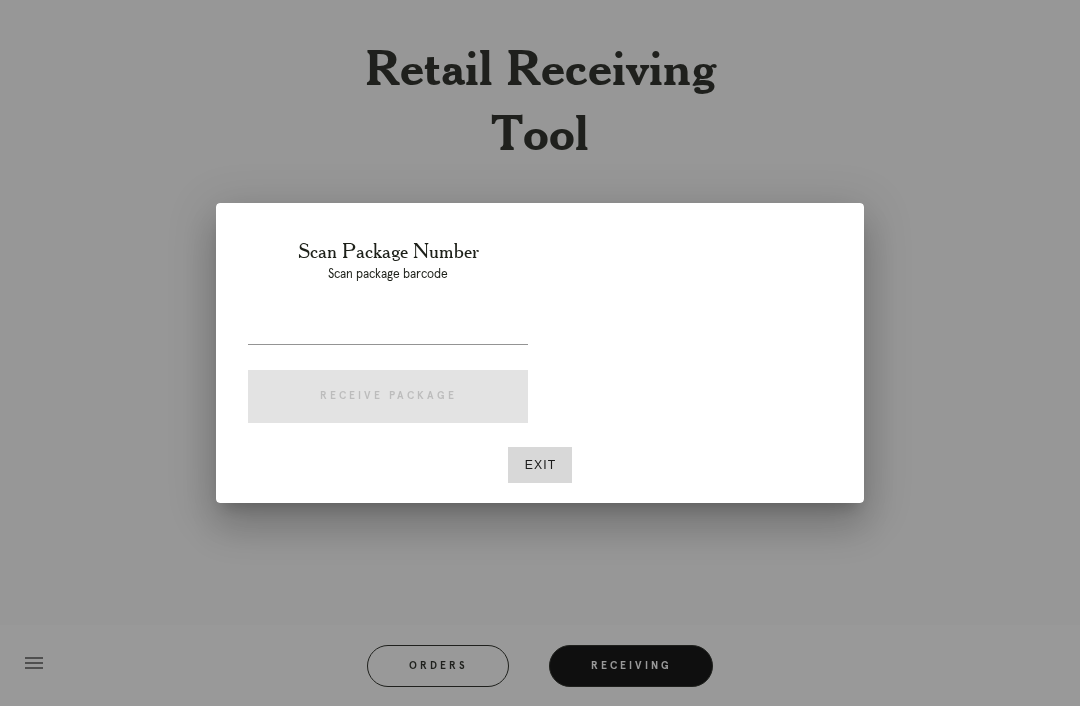 scroll, scrollTop: 64, scrollLeft: 0, axis: vertical 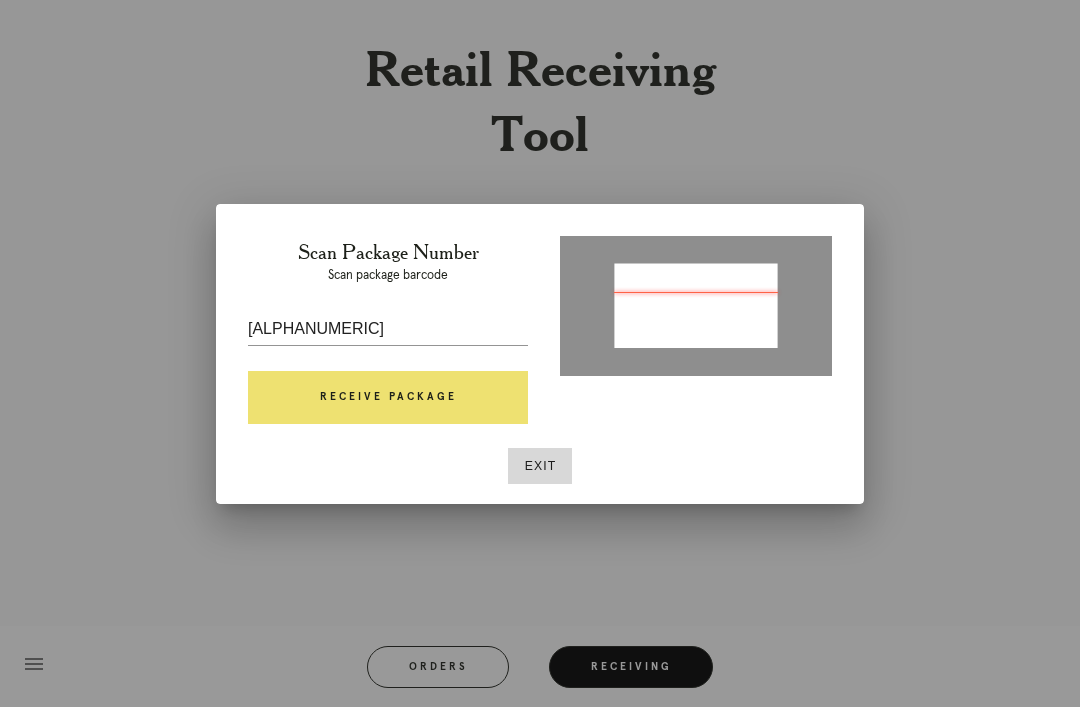 click on "Receive Package" at bounding box center [388, 398] 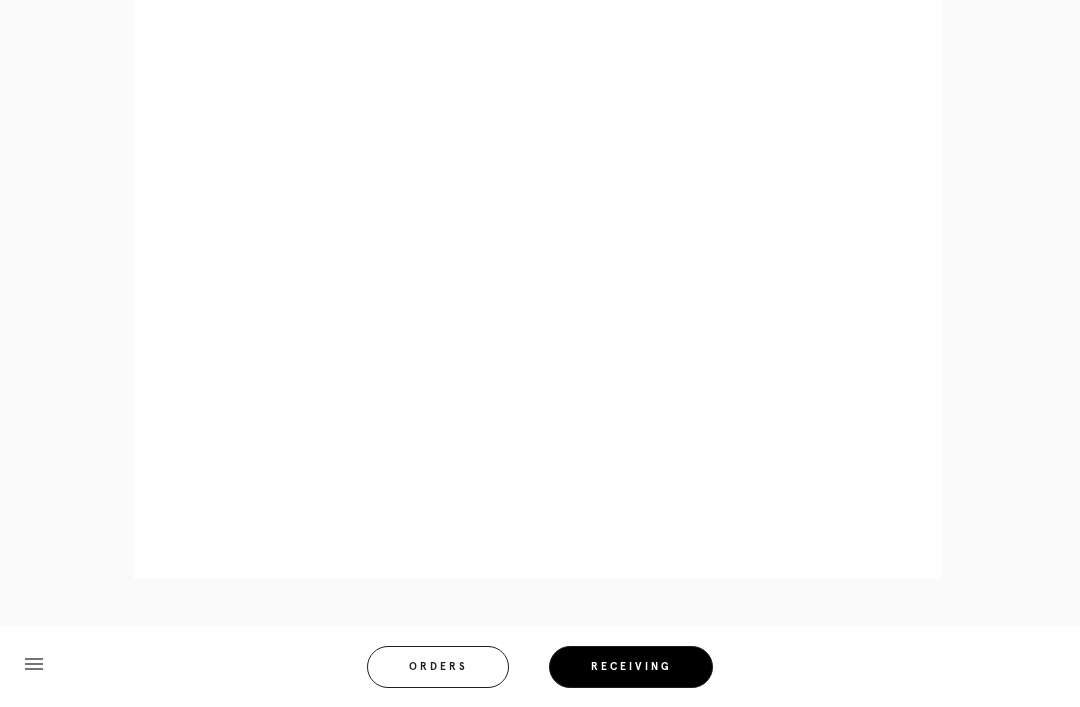 scroll, scrollTop: 910, scrollLeft: 0, axis: vertical 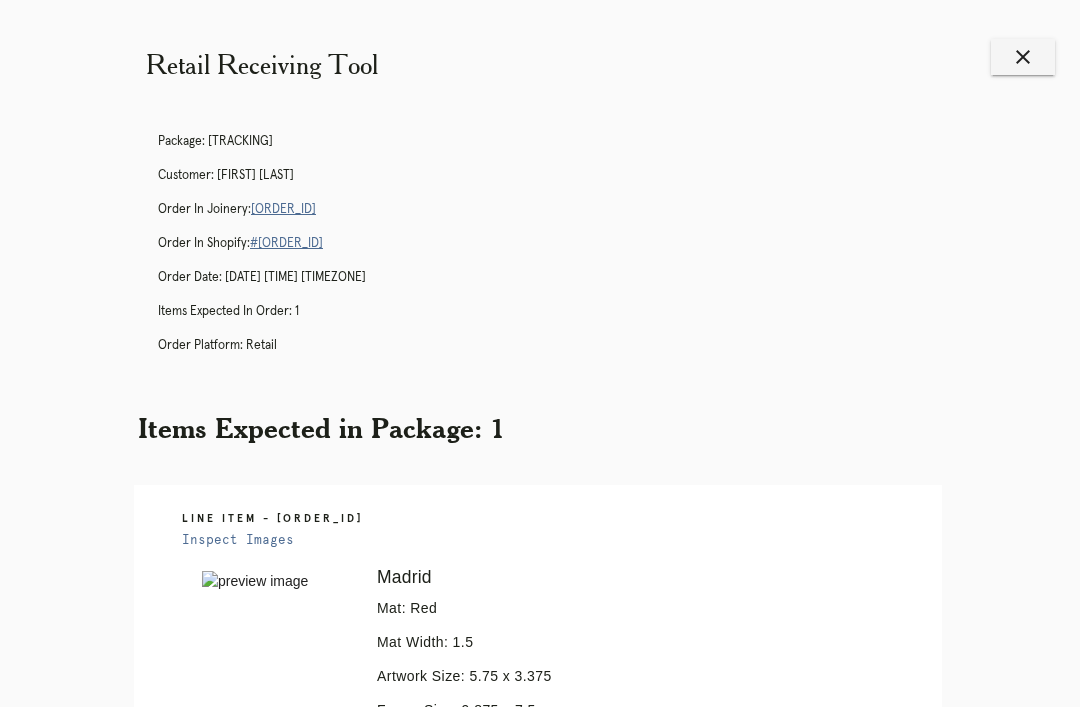 click on "Orders" at bounding box center (451, 1164) 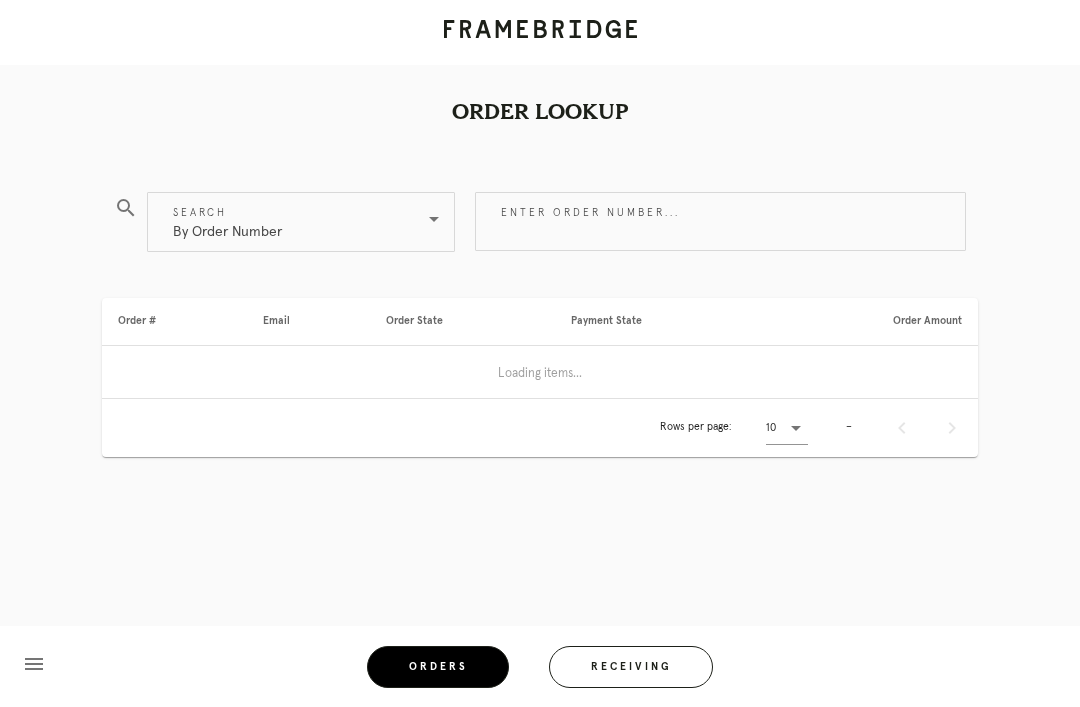 click on "Receiving" at bounding box center (631, 667) 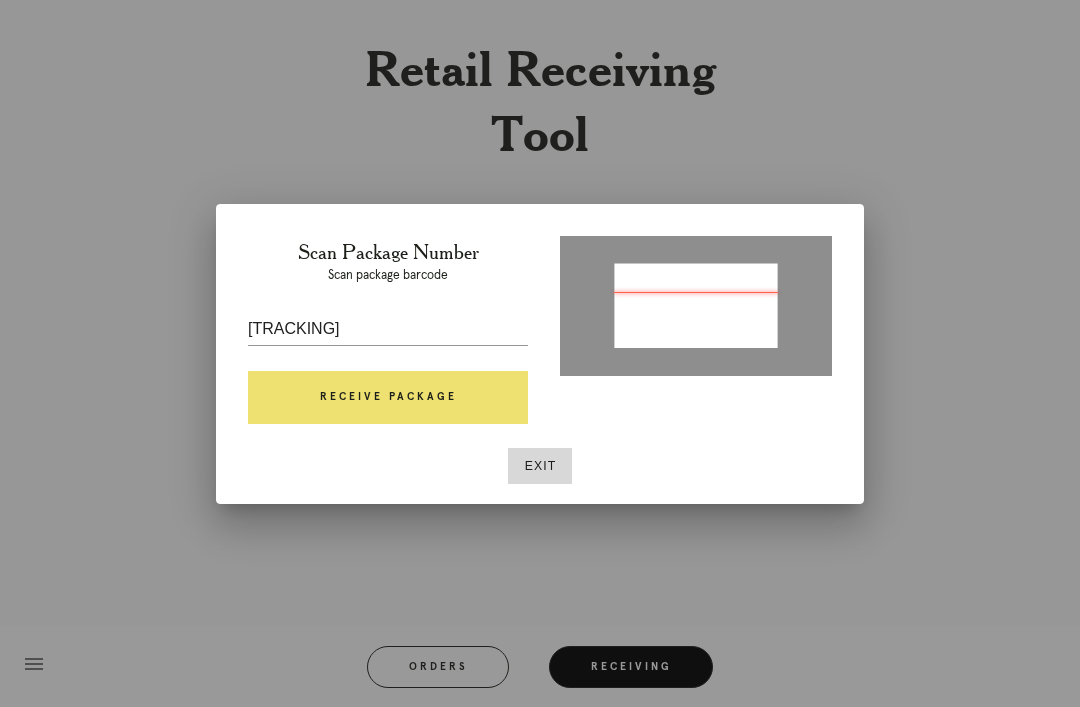 click on "Scan Package Number   Scan package barcode   [TRACKING]   Receive Package" at bounding box center [388, 336] 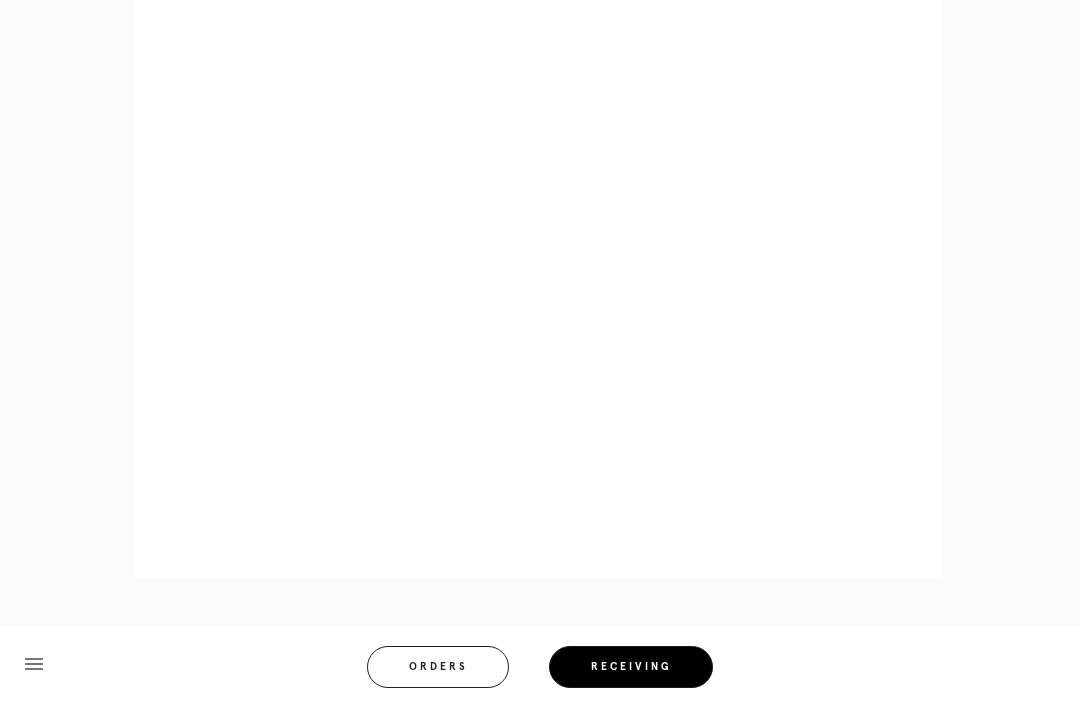 scroll, scrollTop: 858, scrollLeft: 0, axis: vertical 